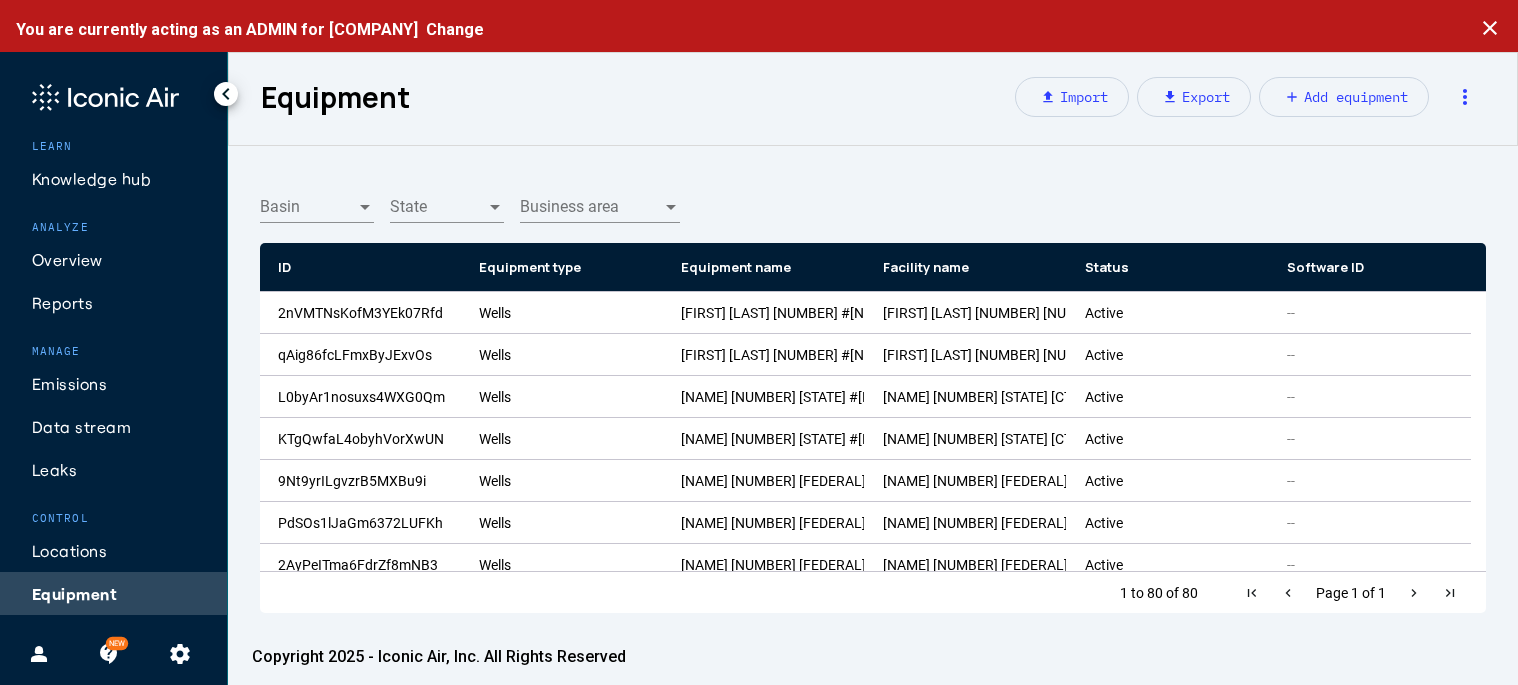 scroll, scrollTop: 0, scrollLeft: 0, axis: both 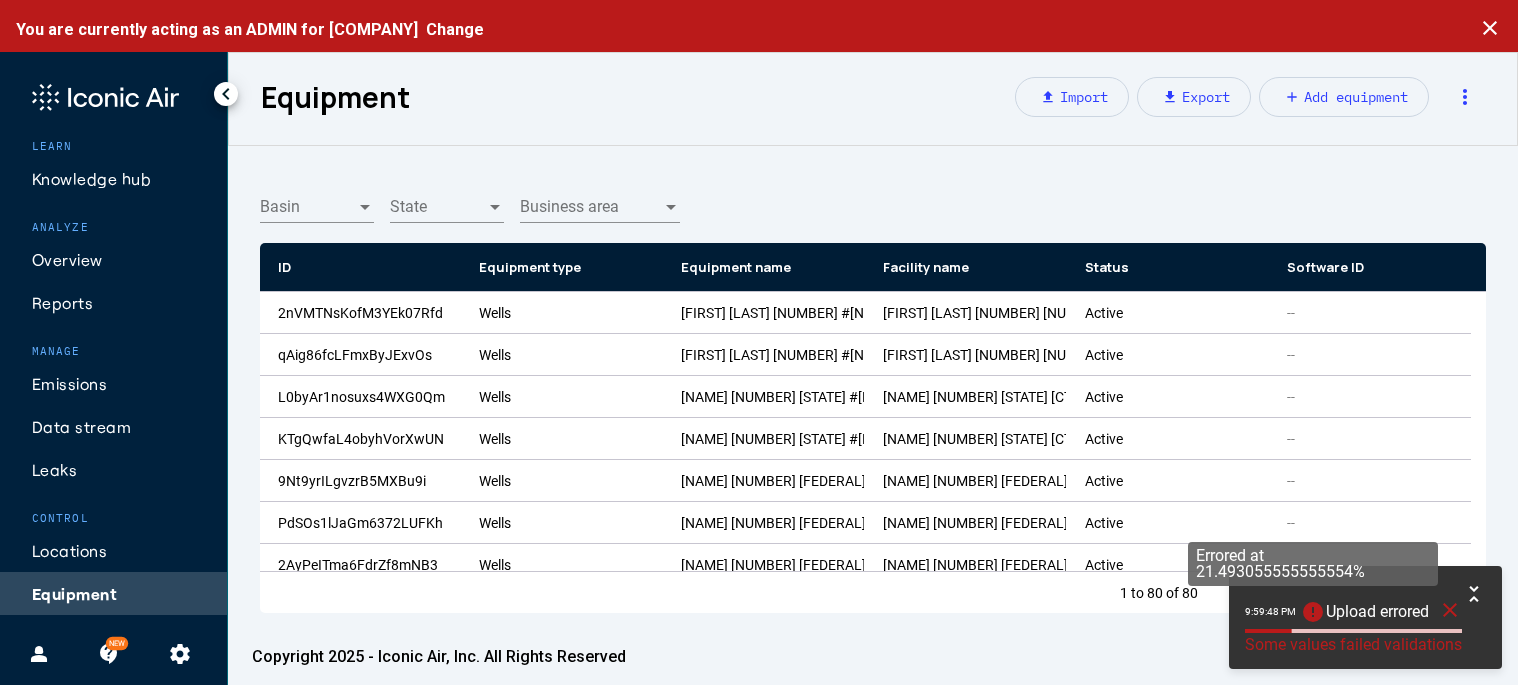 click on "error" 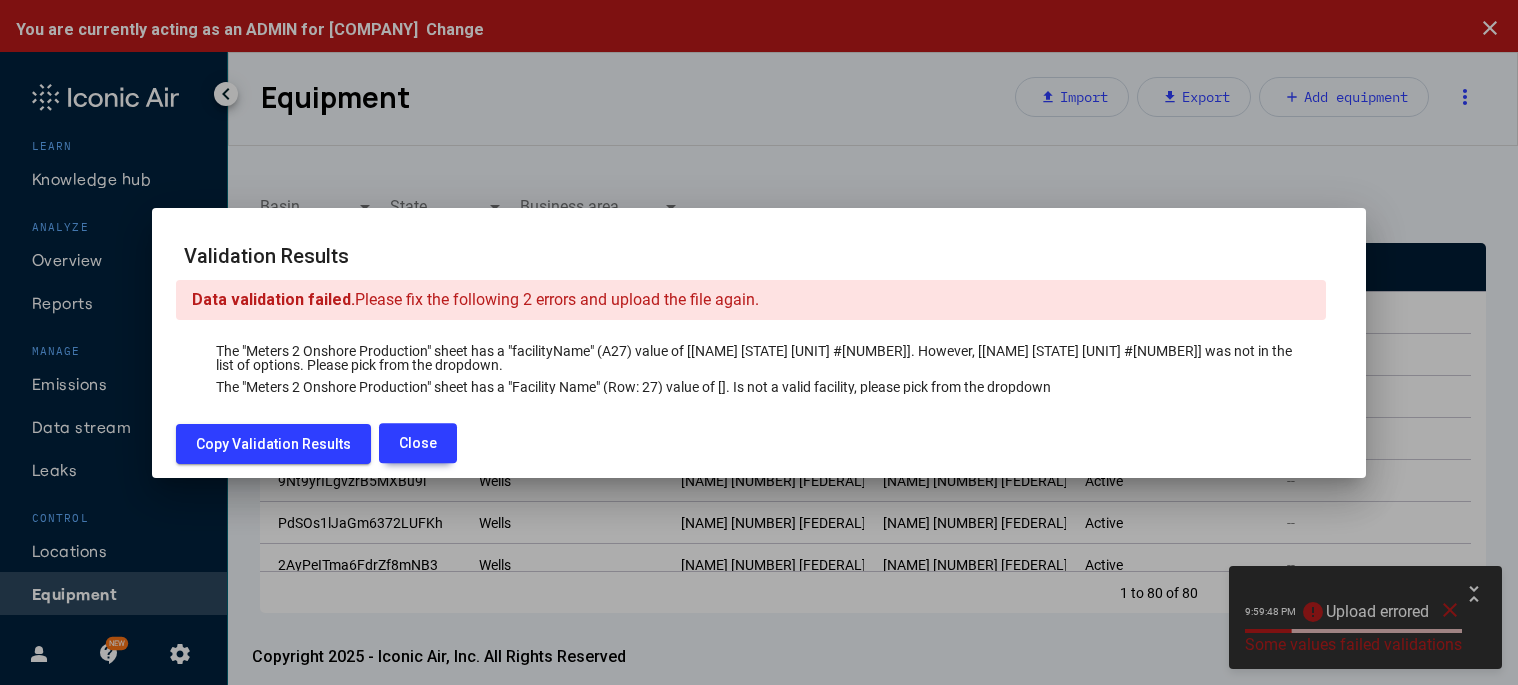 click on "Close" at bounding box center [418, 443] 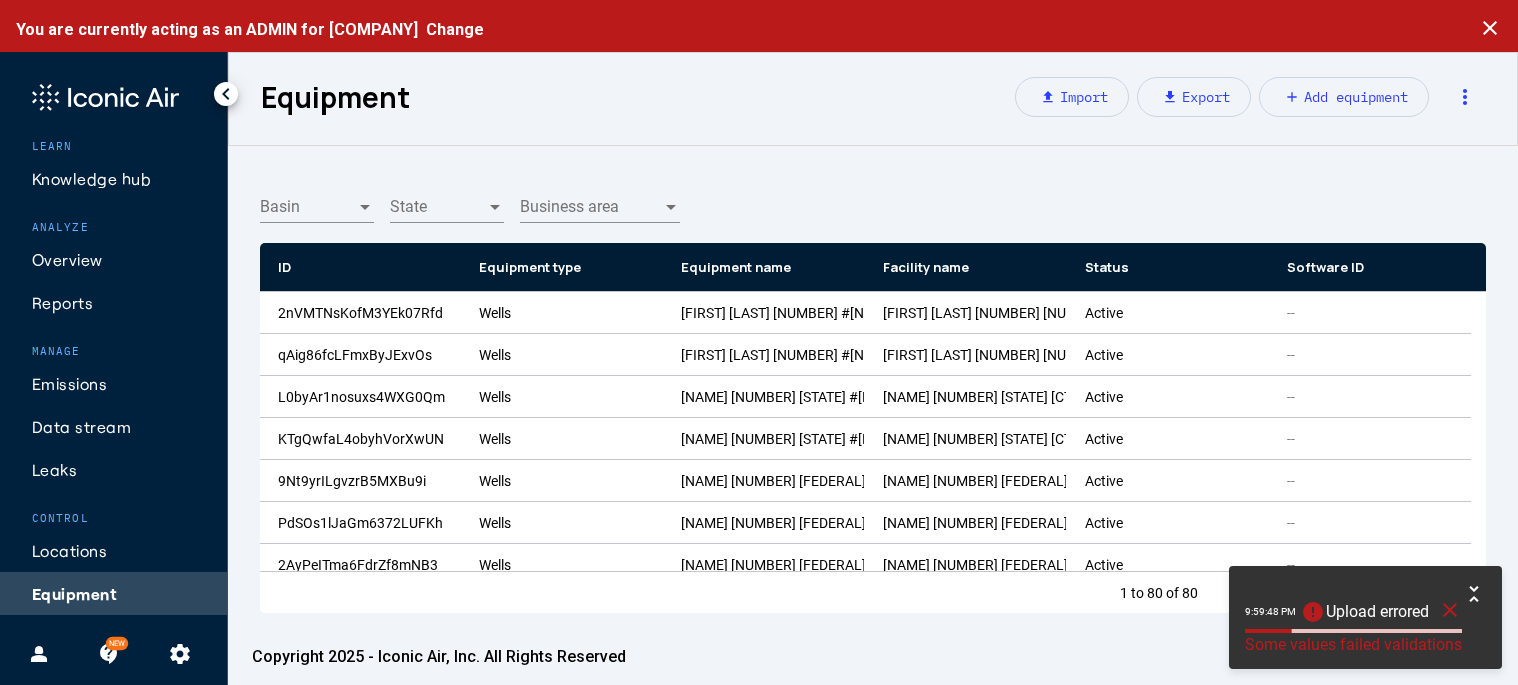 click on "close" 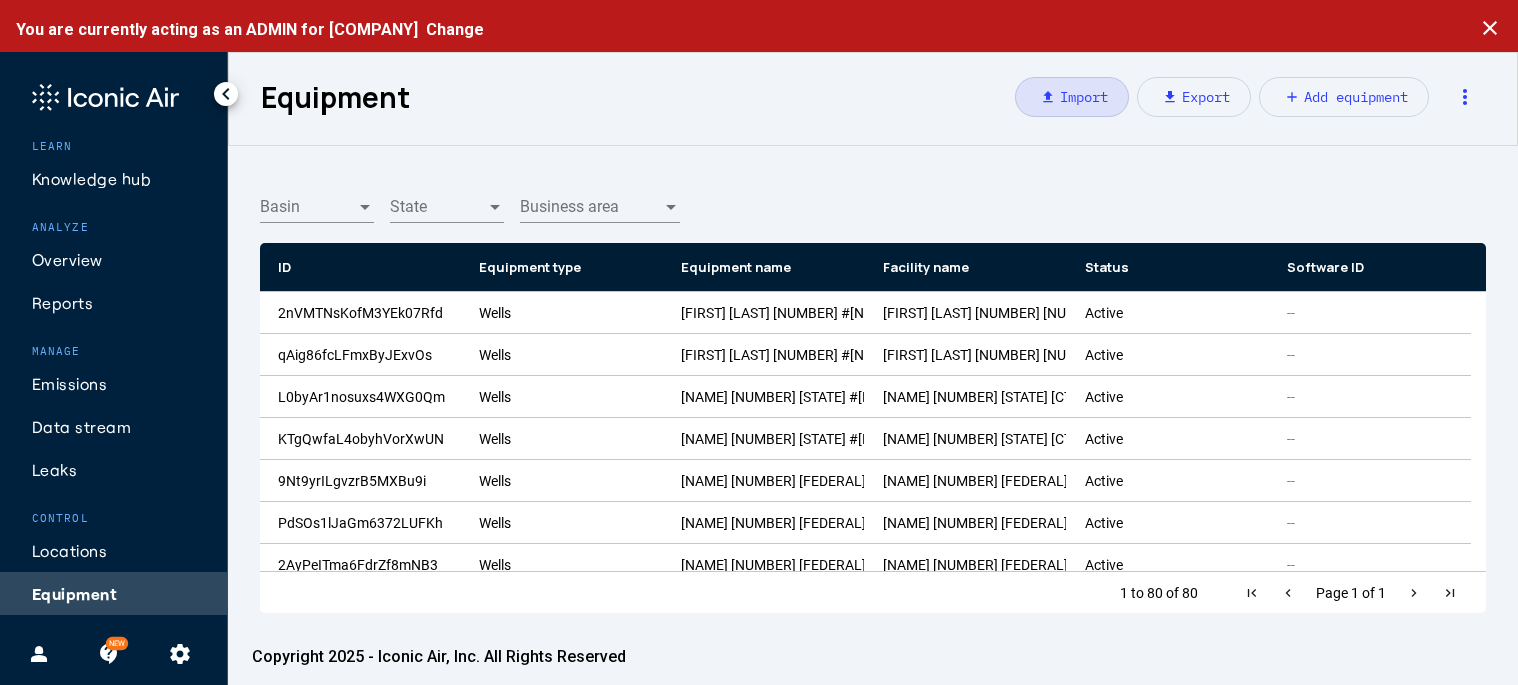 click on "upload   Import" 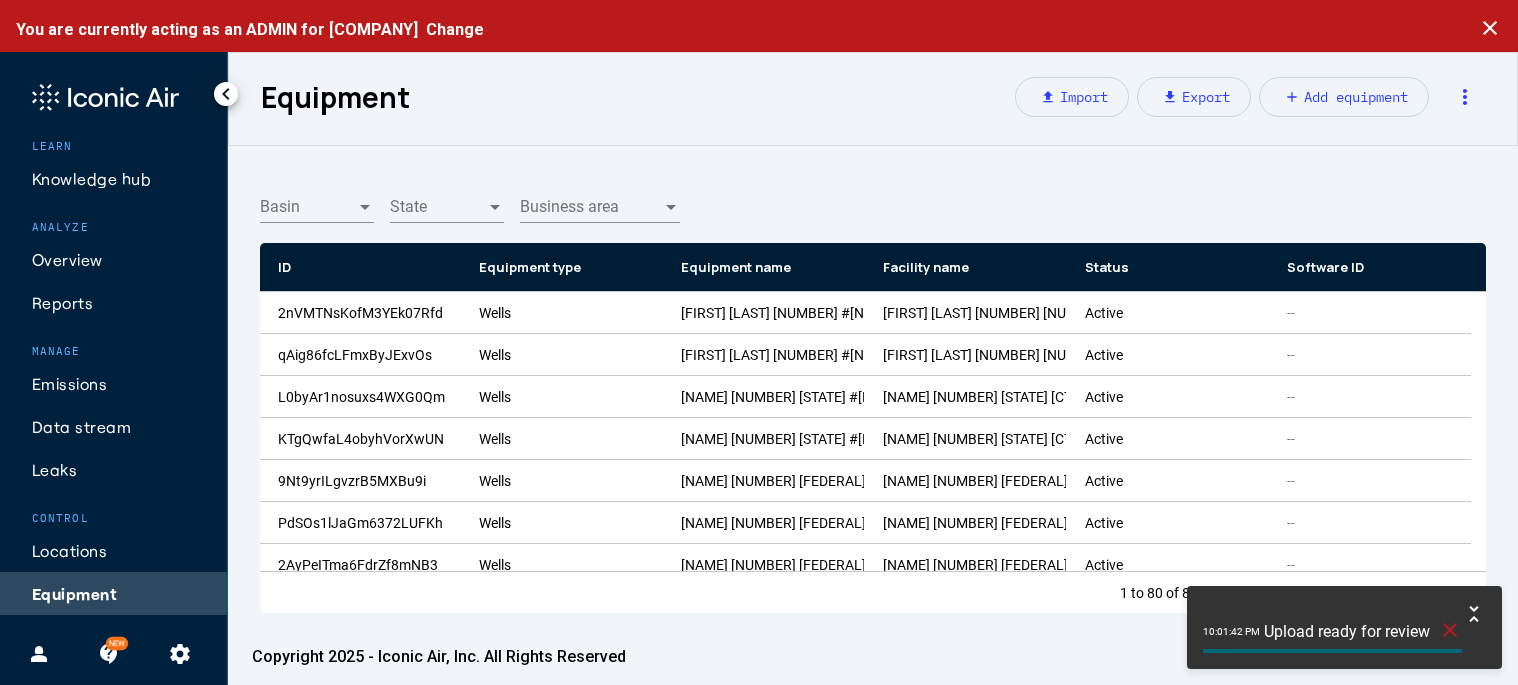 click on "Upload ready for review" 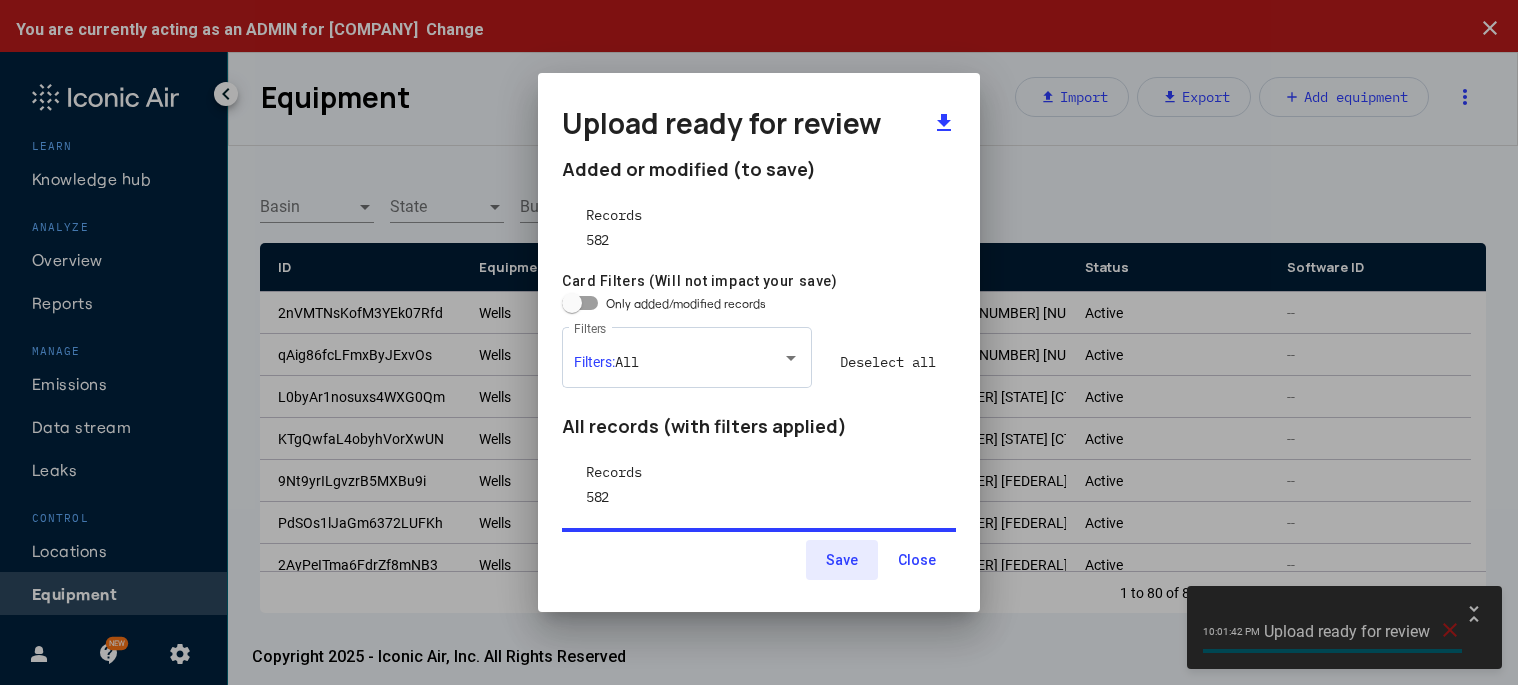click on "Save" at bounding box center (842, 560) 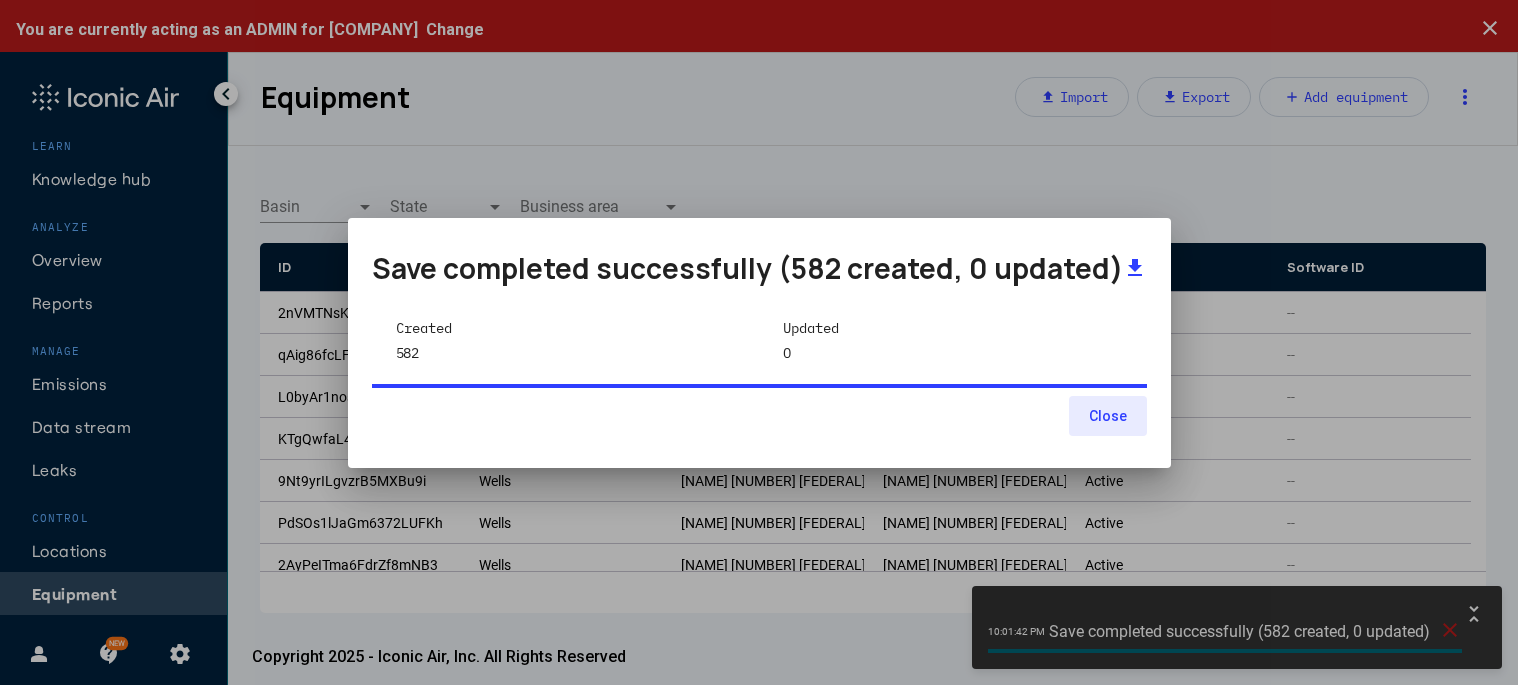 click on "Close" at bounding box center (1108, 416) 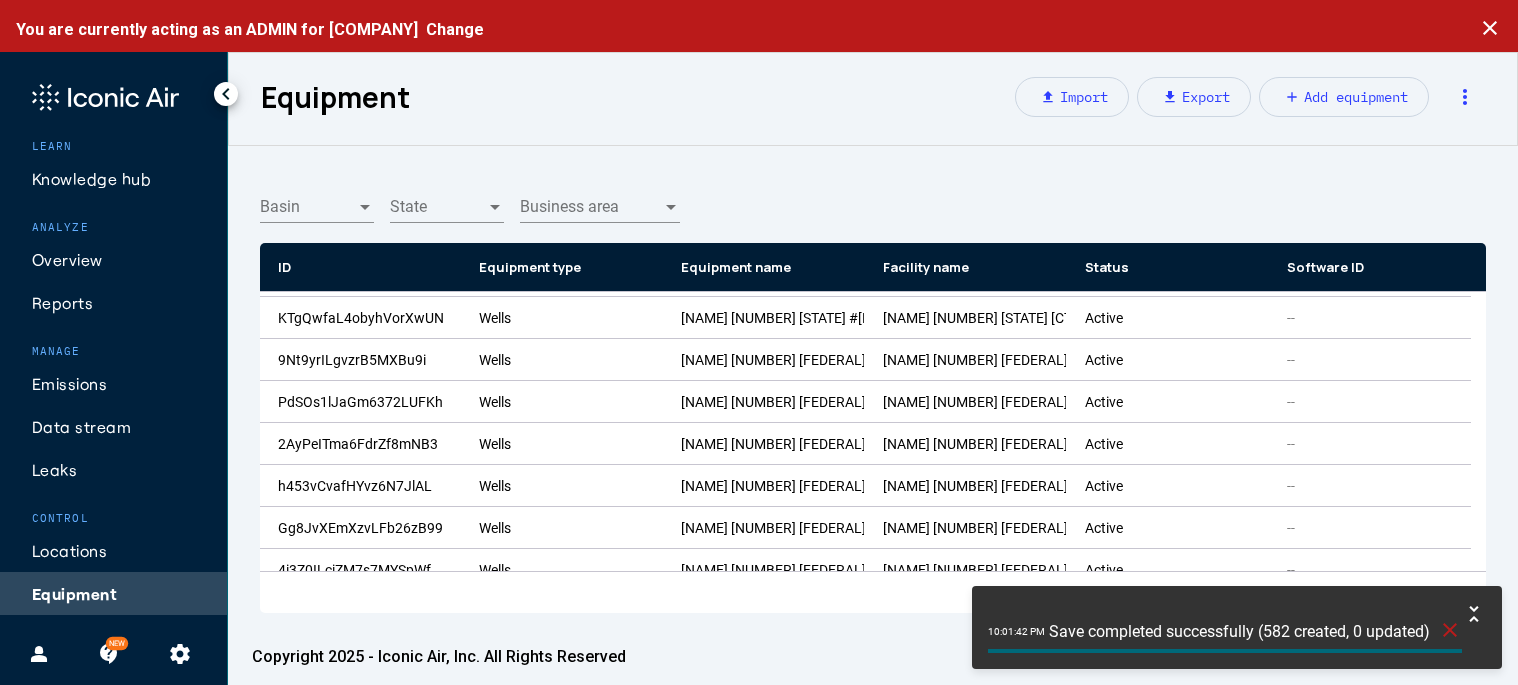 scroll, scrollTop: 100, scrollLeft: 0, axis: vertical 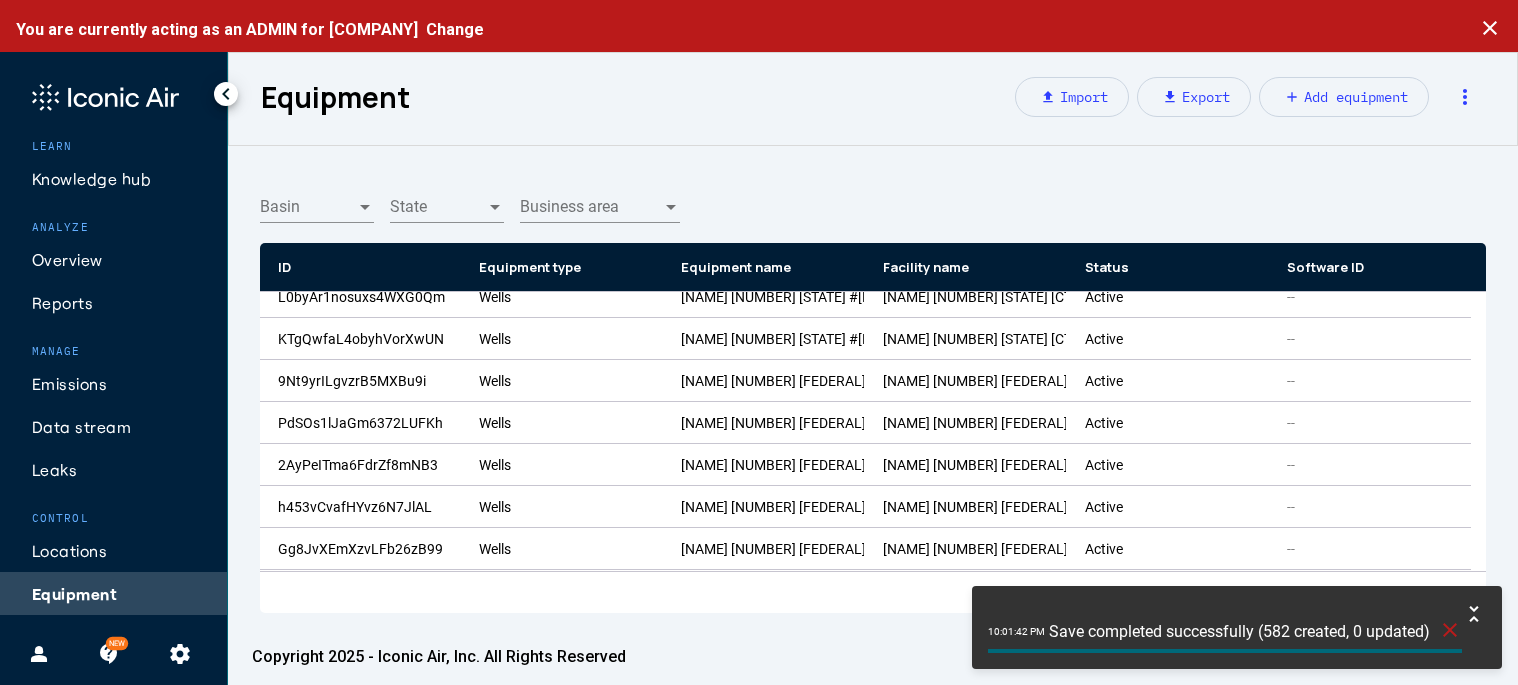 click on "close" 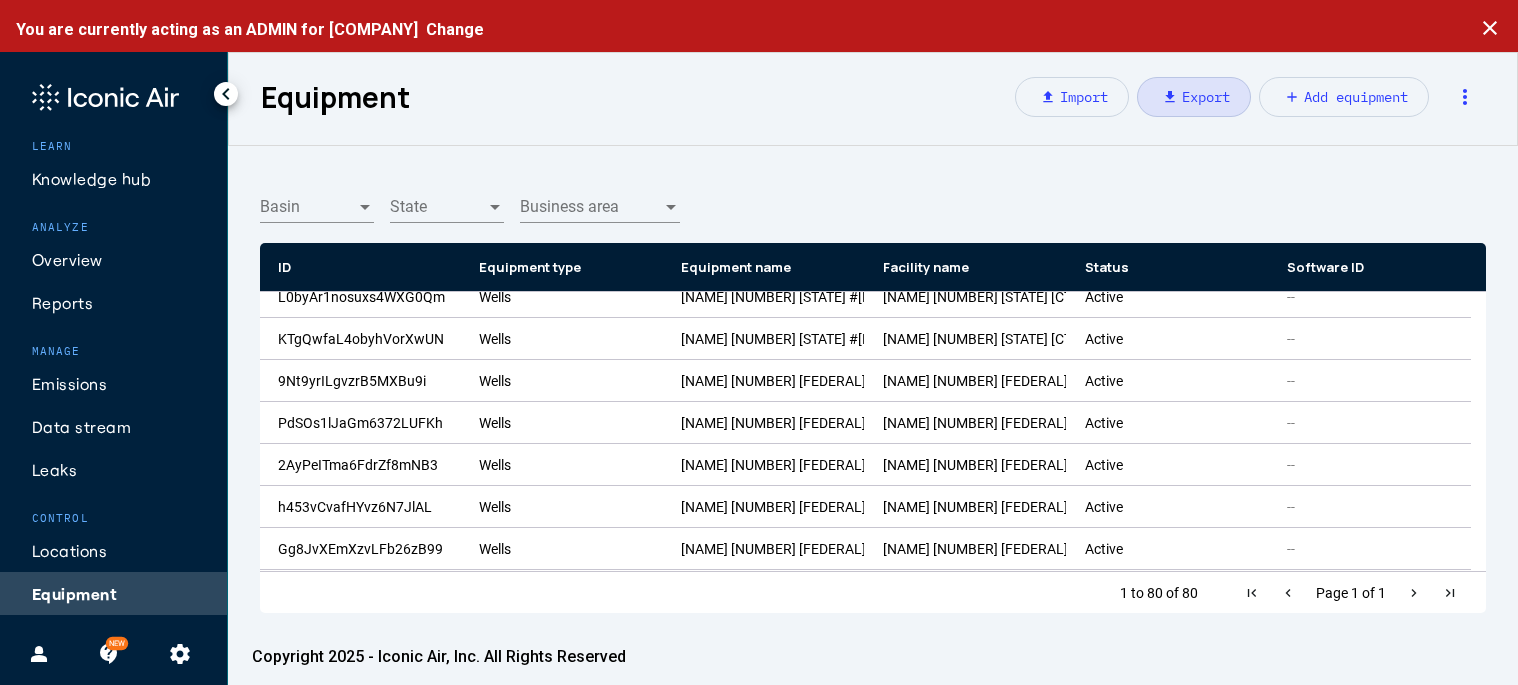 click on "download   Export" 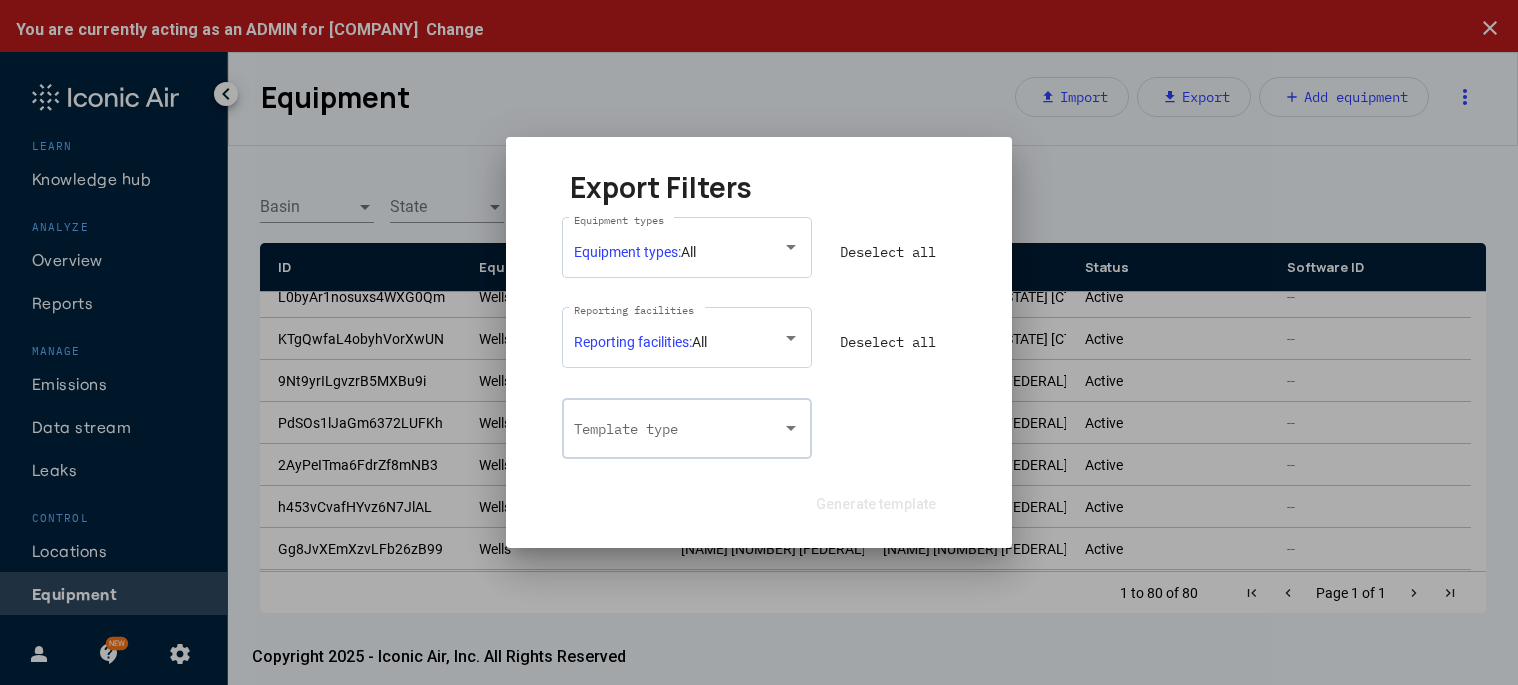 click on "Template type" at bounding box center [687, 426] 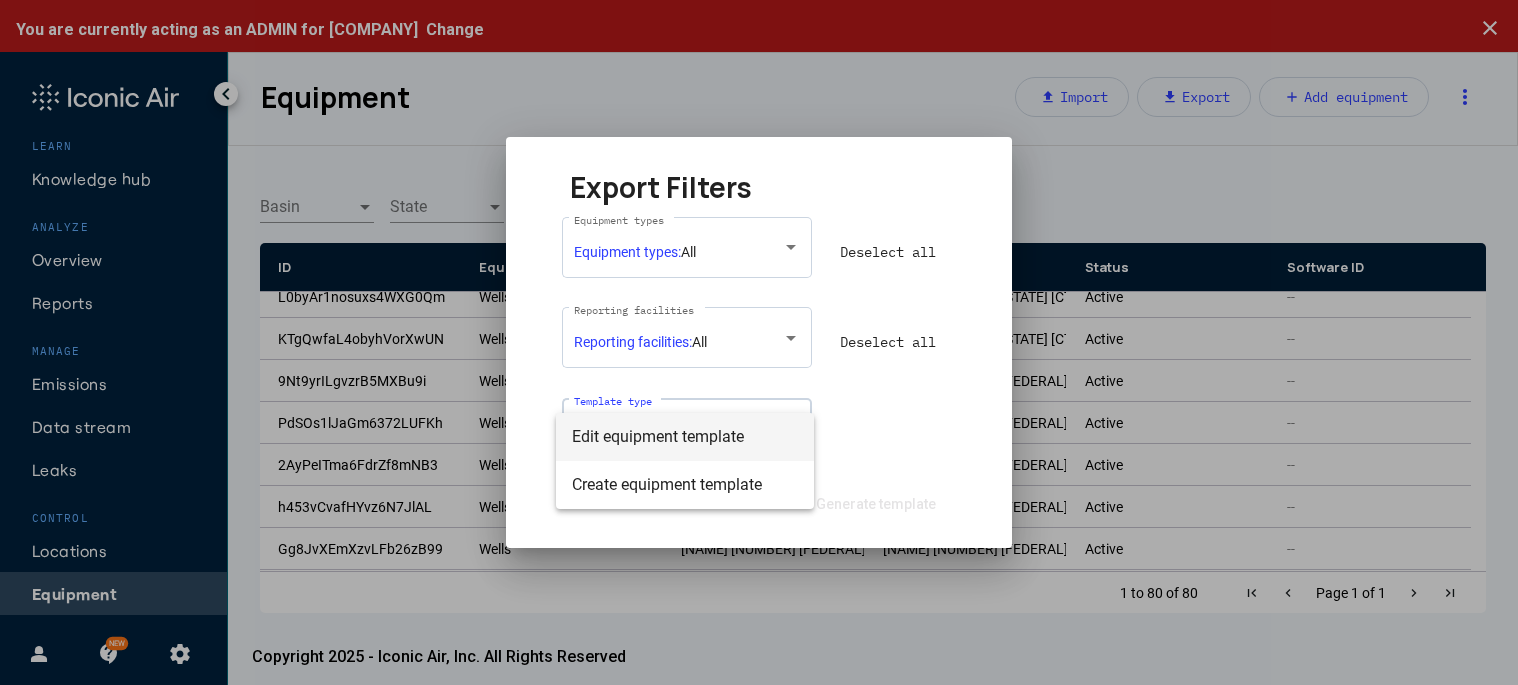 click on "Edit equipment template" at bounding box center (685, 437) 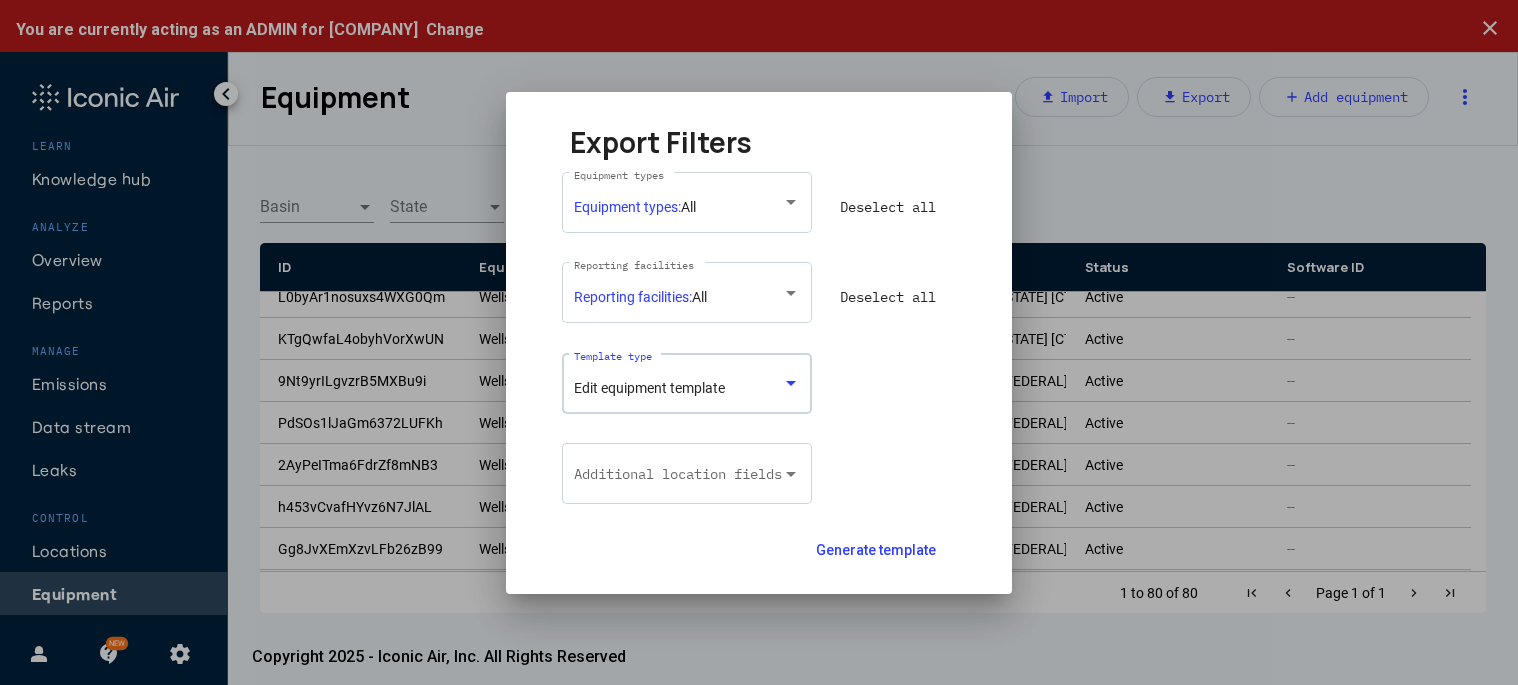 click on "Deselect all" at bounding box center (888, 207) 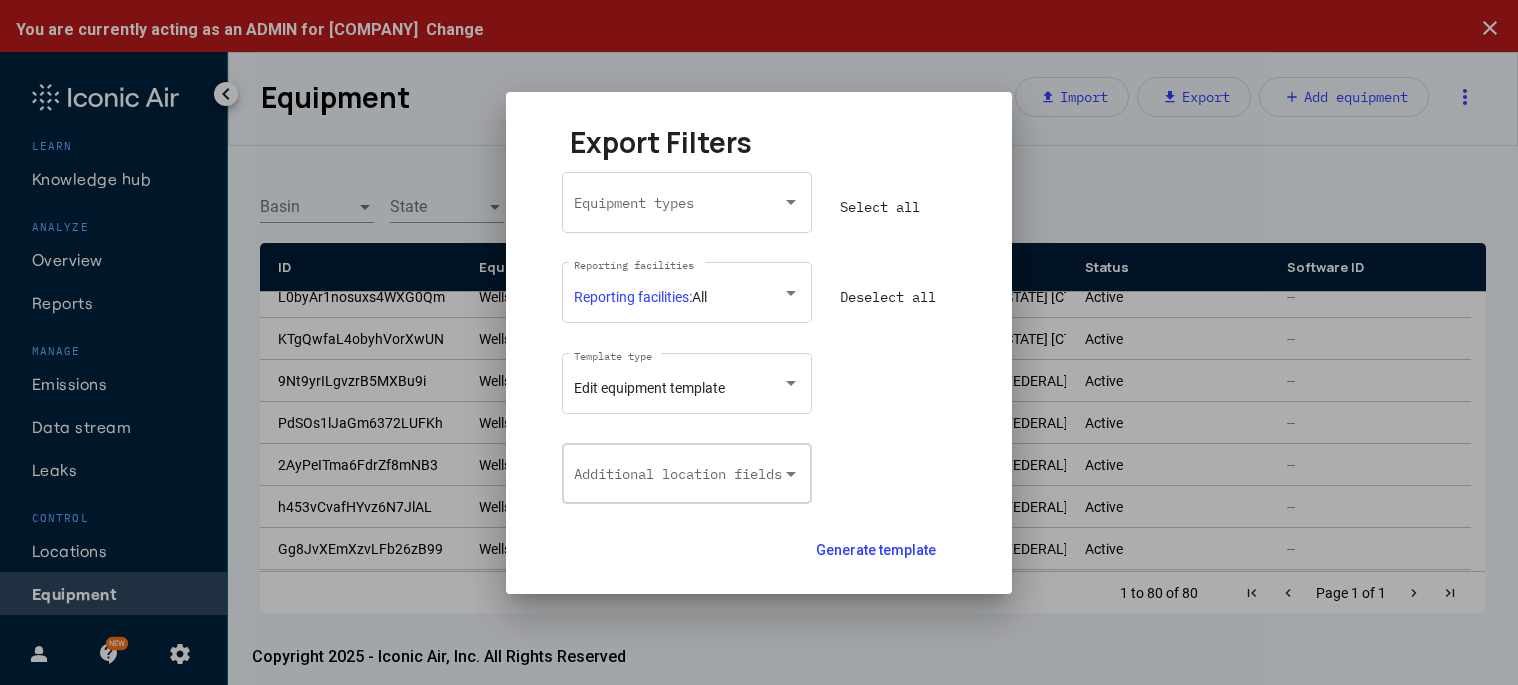 click on "Additional location fields" at bounding box center (687, 471) 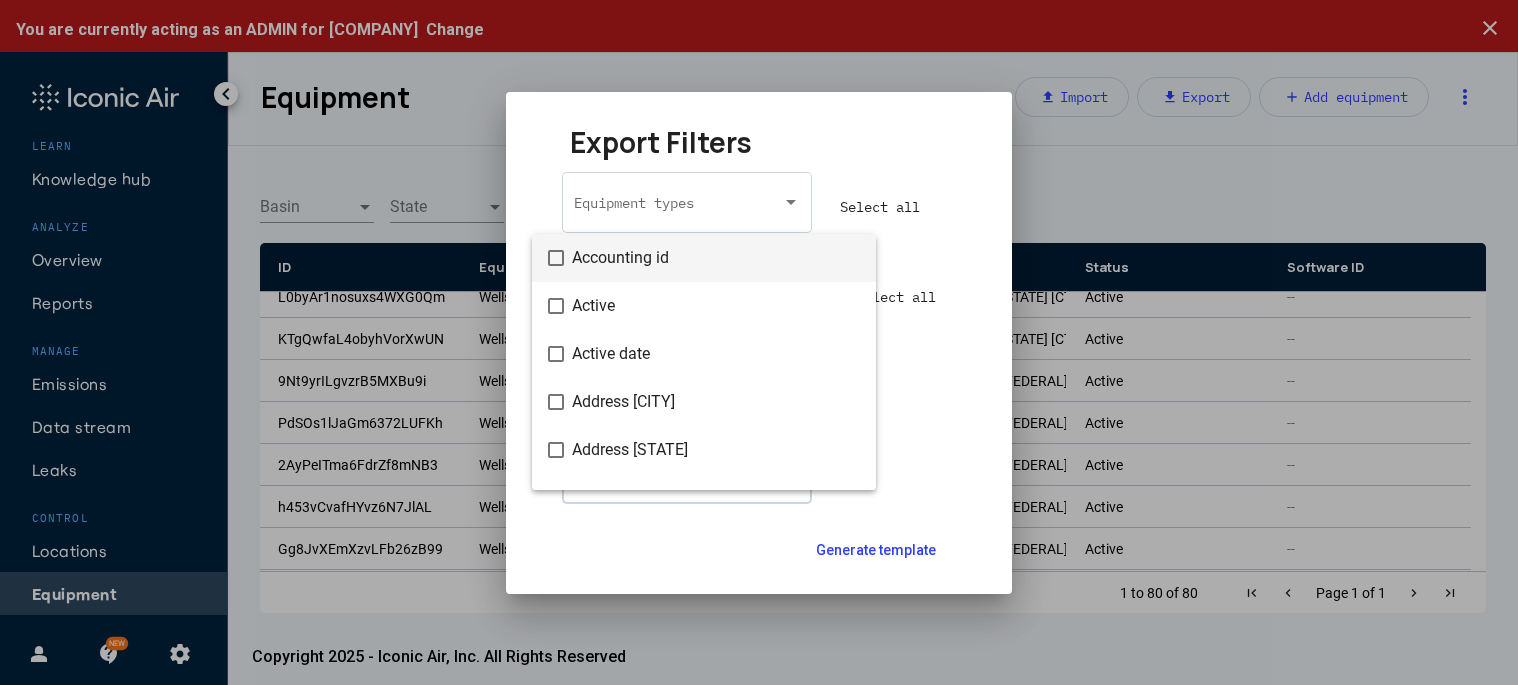 click at bounding box center [759, 342] 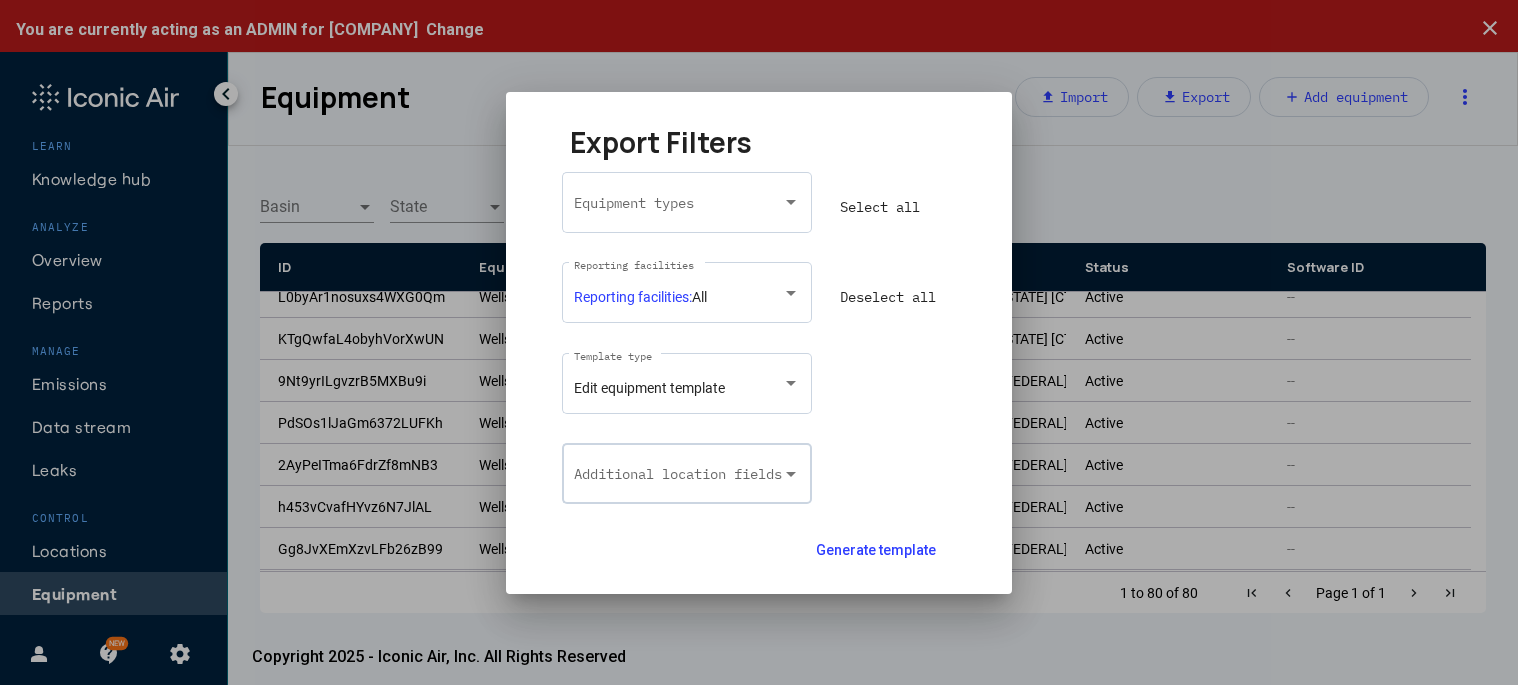 click at bounding box center (792, 474) 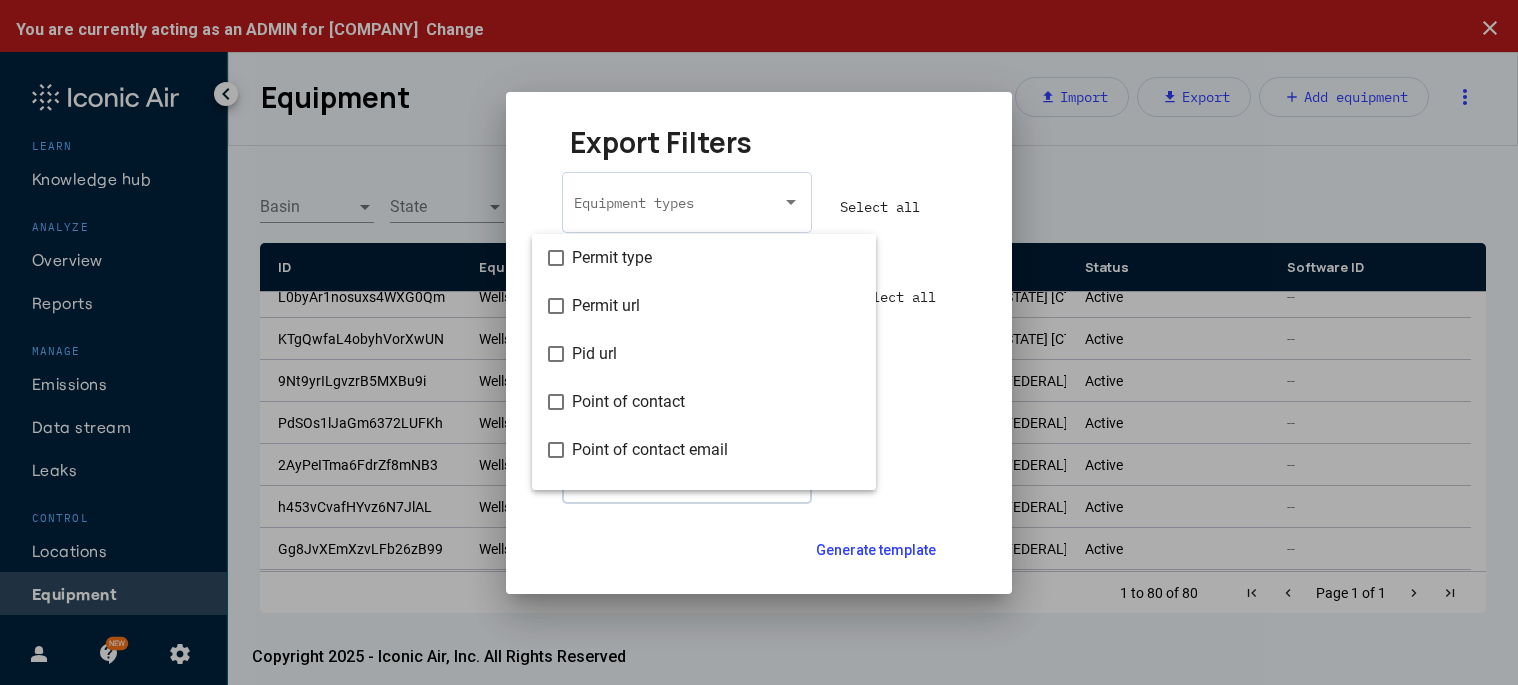 scroll, scrollTop: 1300, scrollLeft: 0, axis: vertical 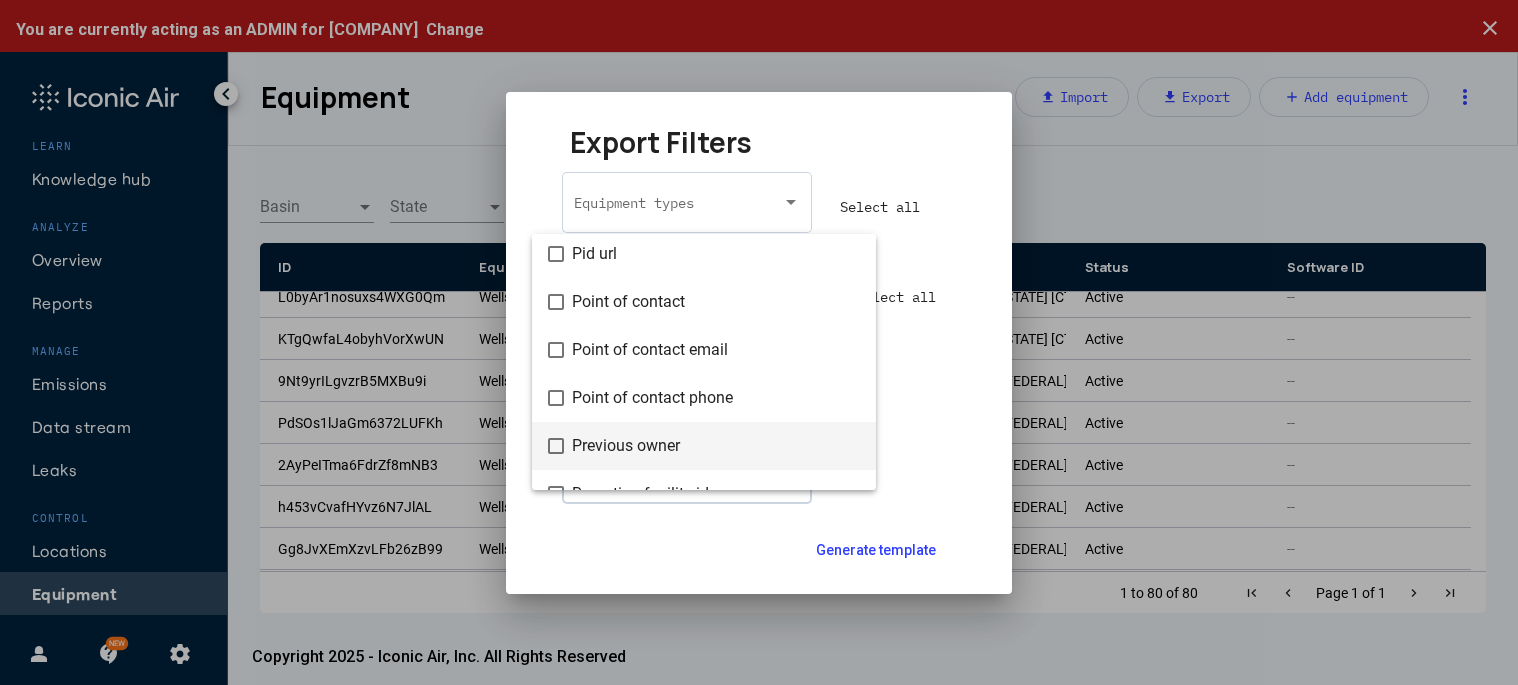 click on "Previous owner" at bounding box center [716, 446] 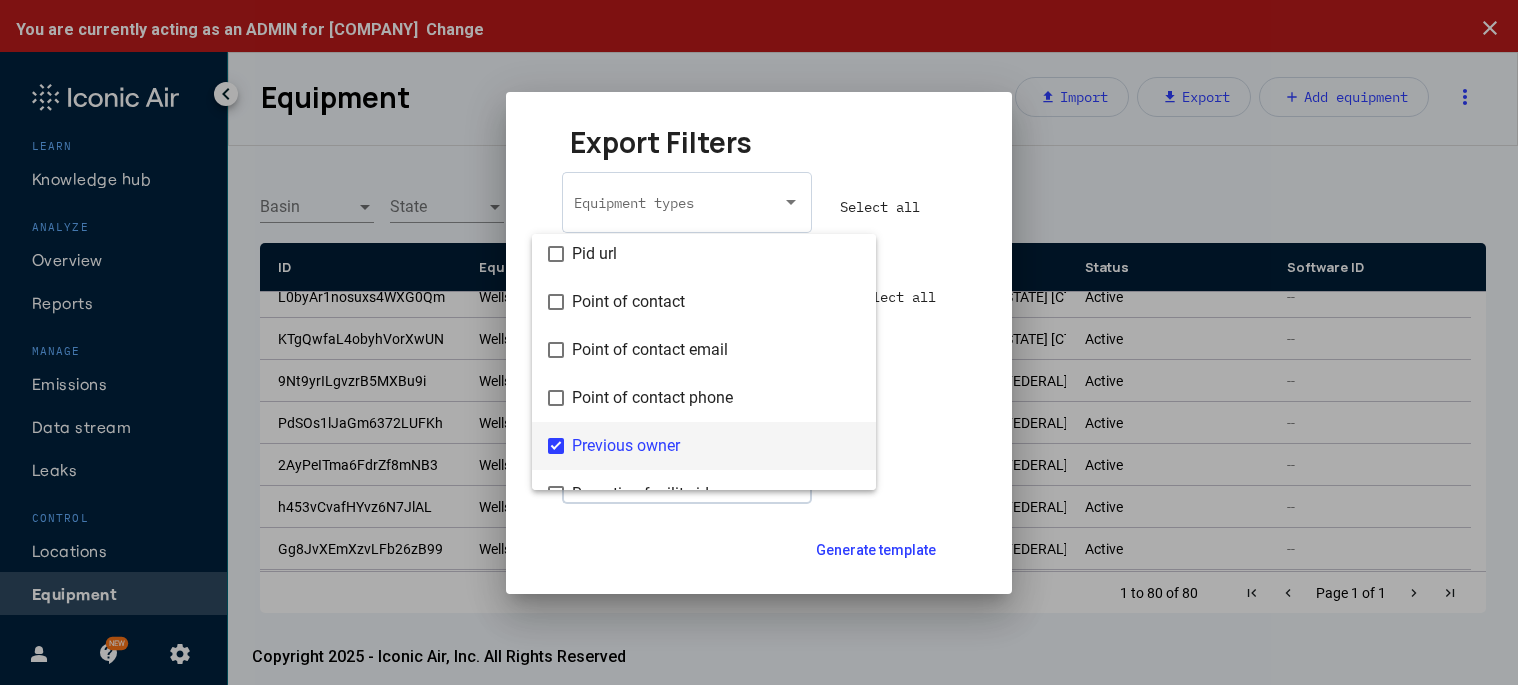 click at bounding box center (759, 342) 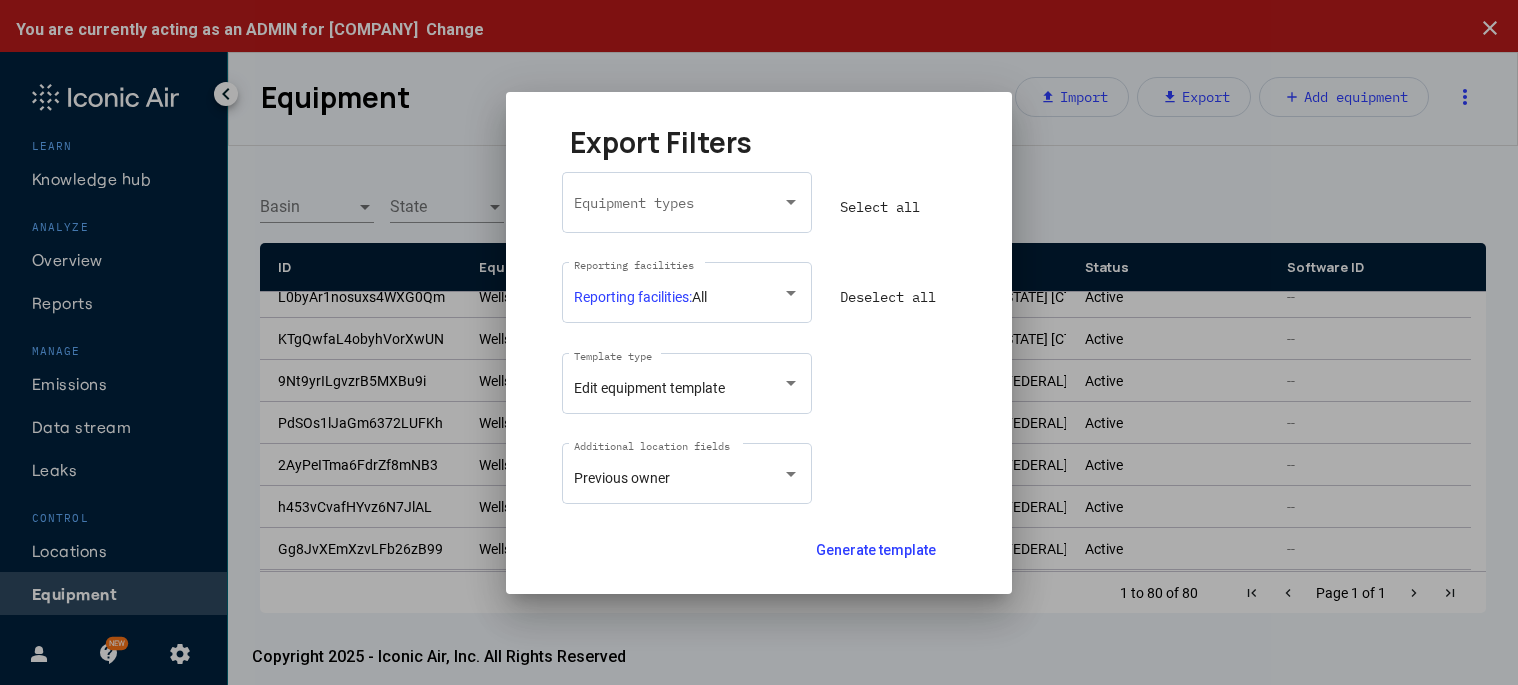 click on "Select all" at bounding box center (880, 207) 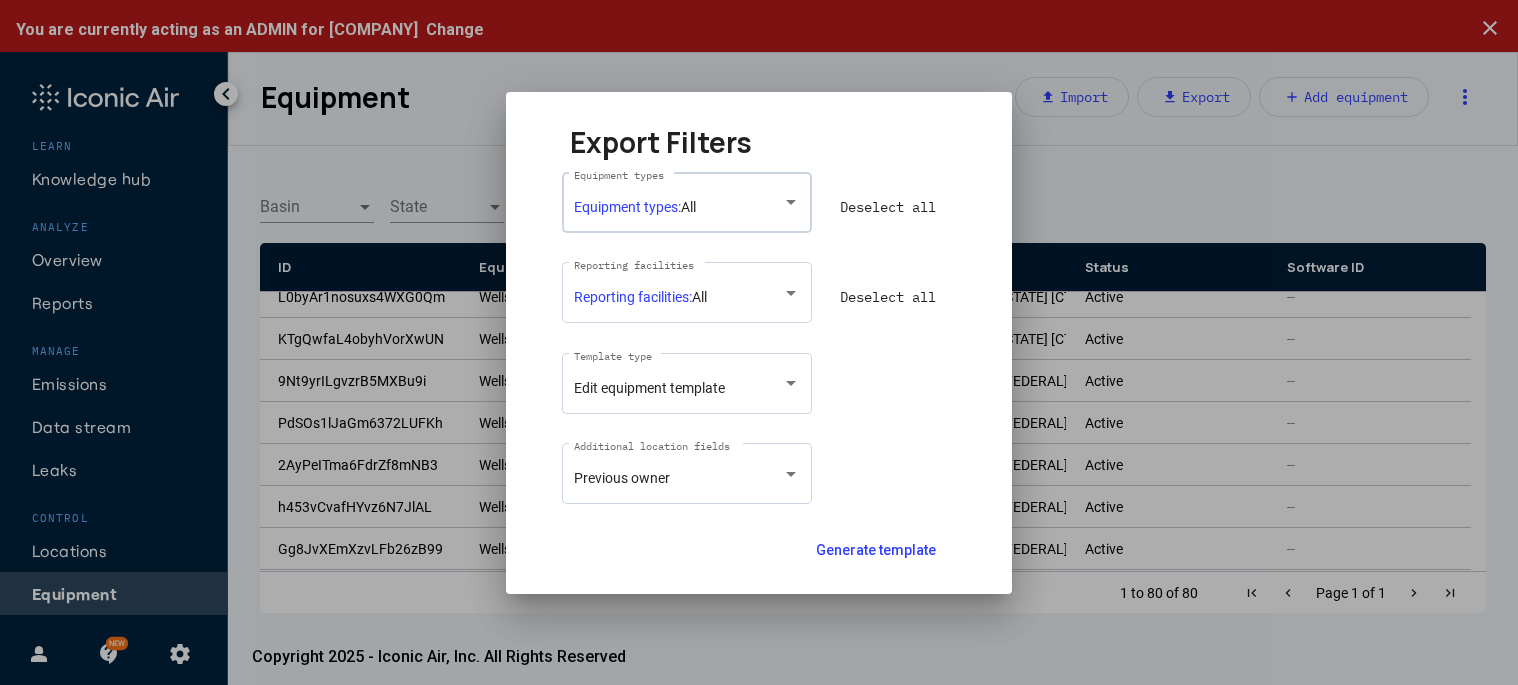 click on "Equipment types:   All" at bounding box center (687, 207) 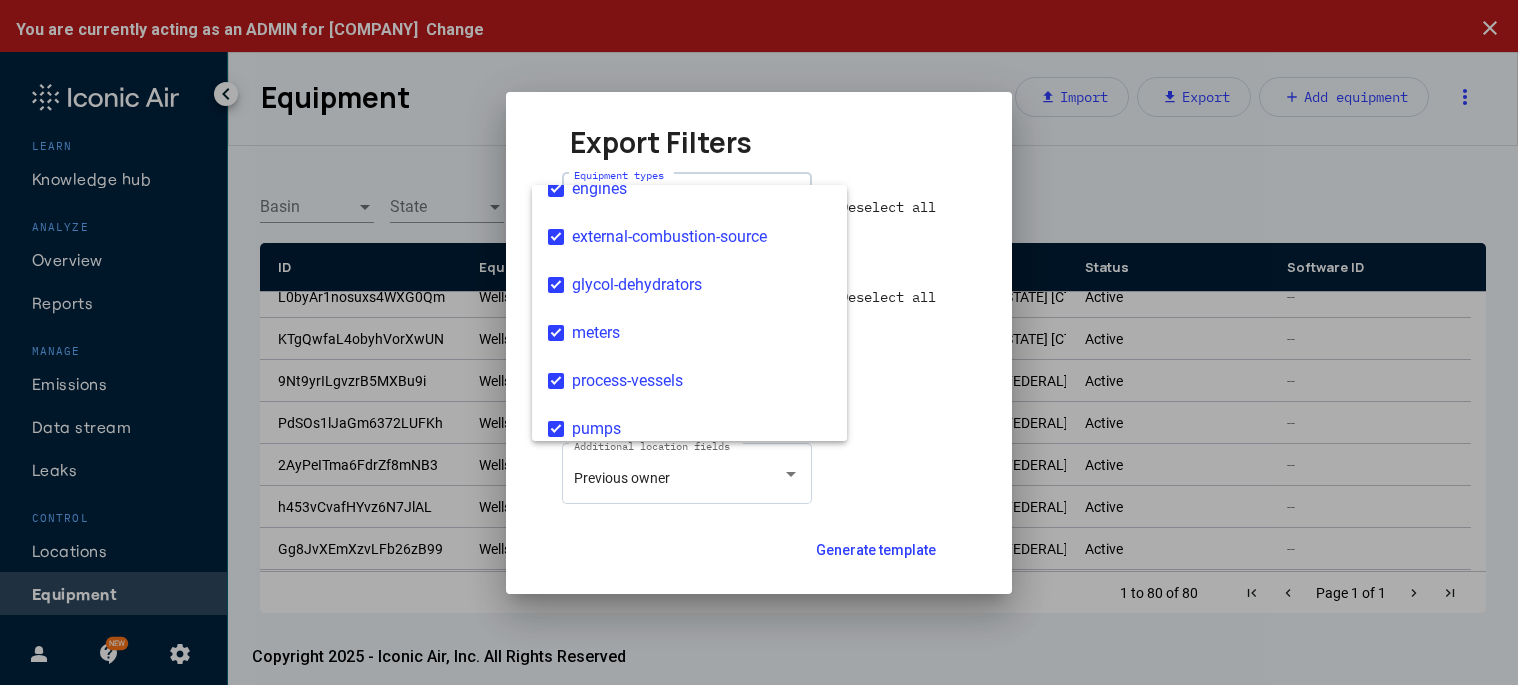 scroll, scrollTop: 200, scrollLeft: 0, axis: vertical 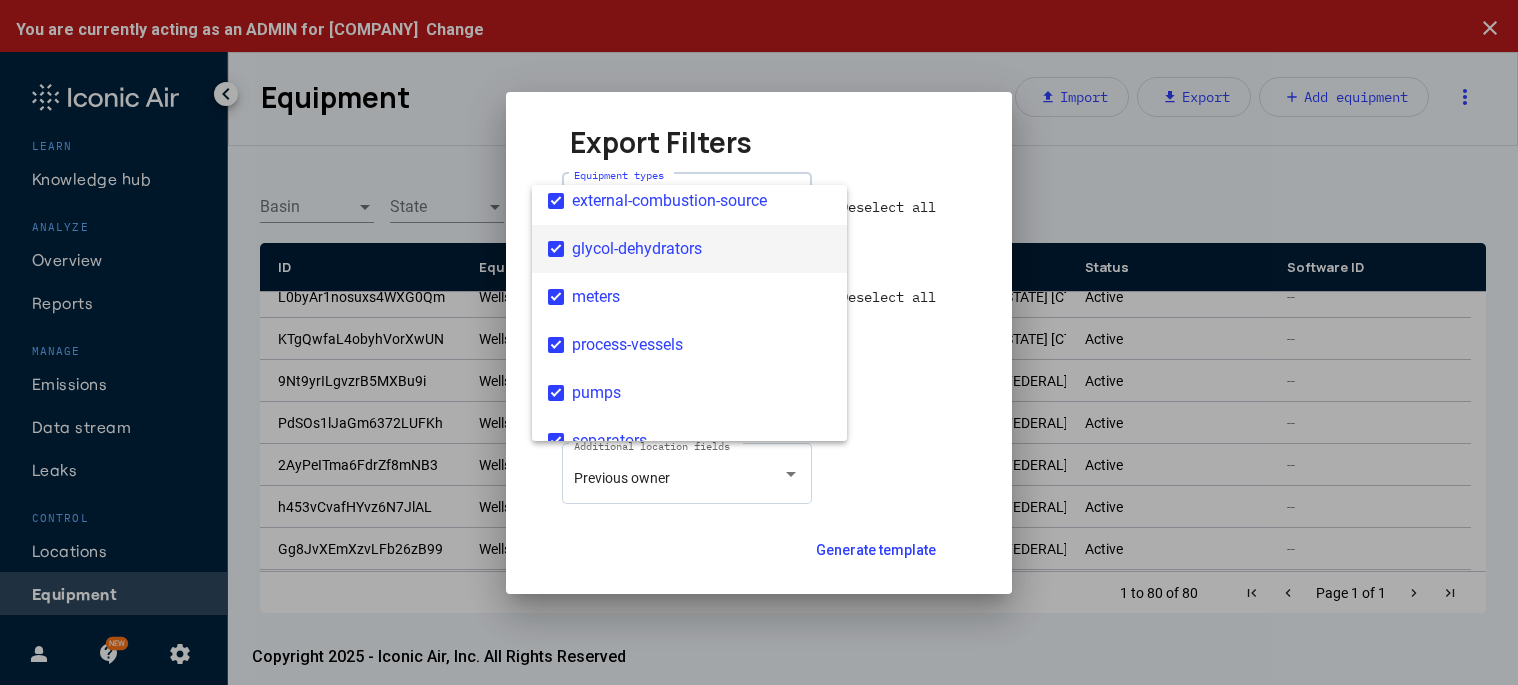 click on "glycol-dehydrators" at bounding box center (701, 249) 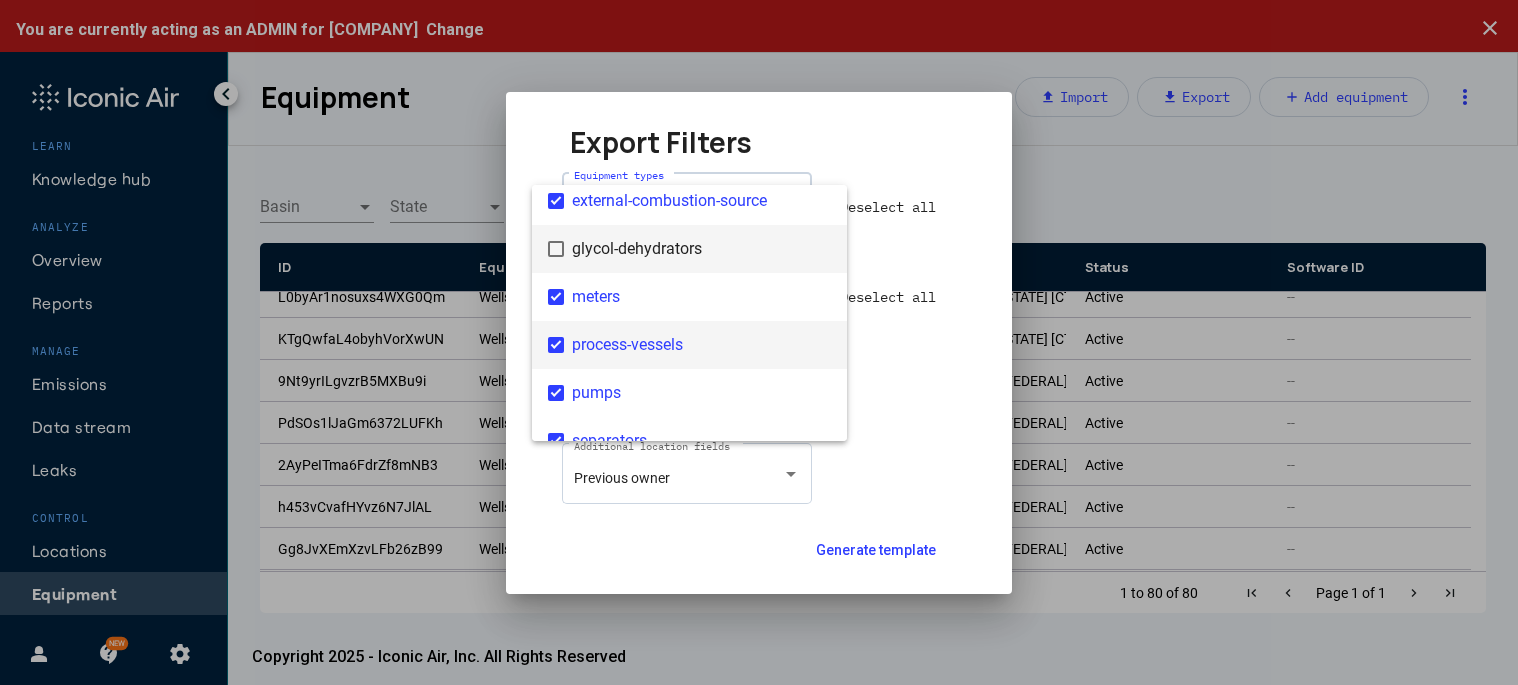 click on "process-vessels" at bounding box center (701, 345) 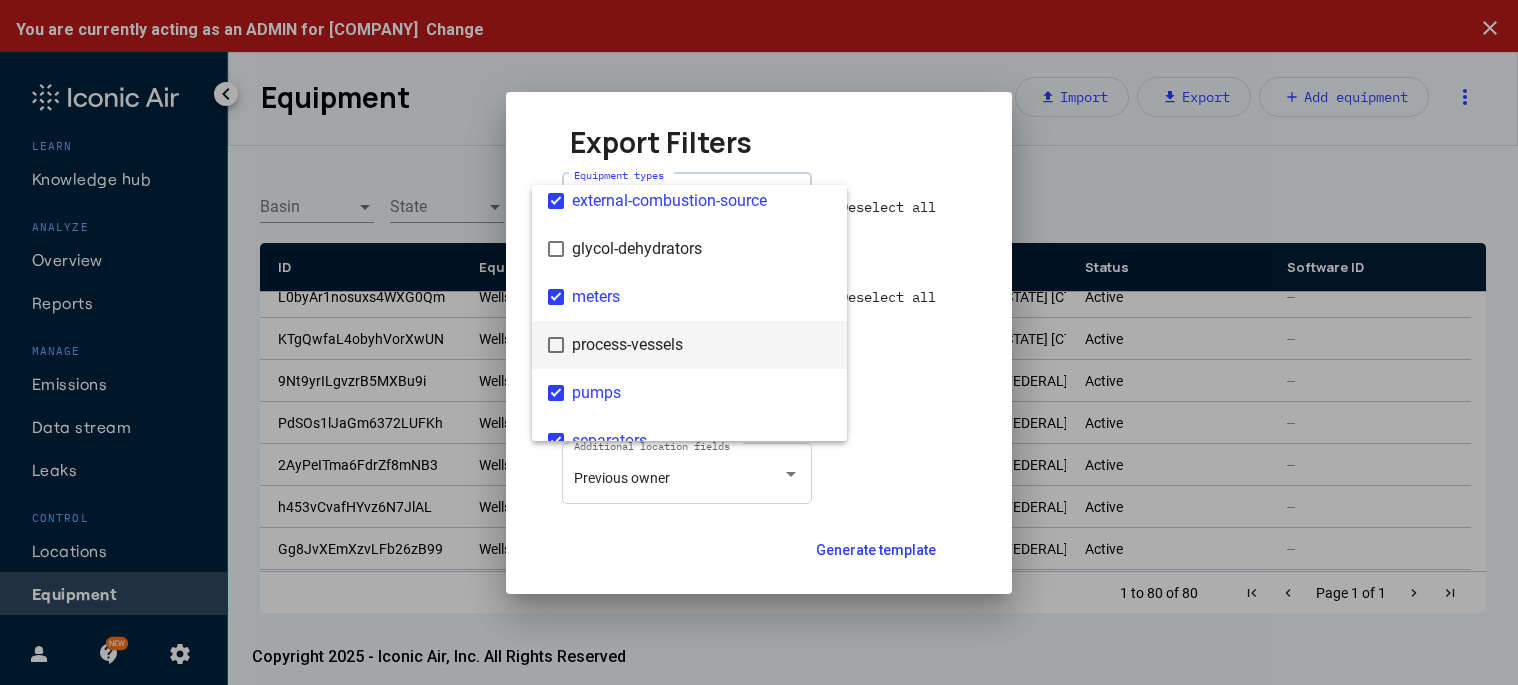 click at bounding box center (759, 342) 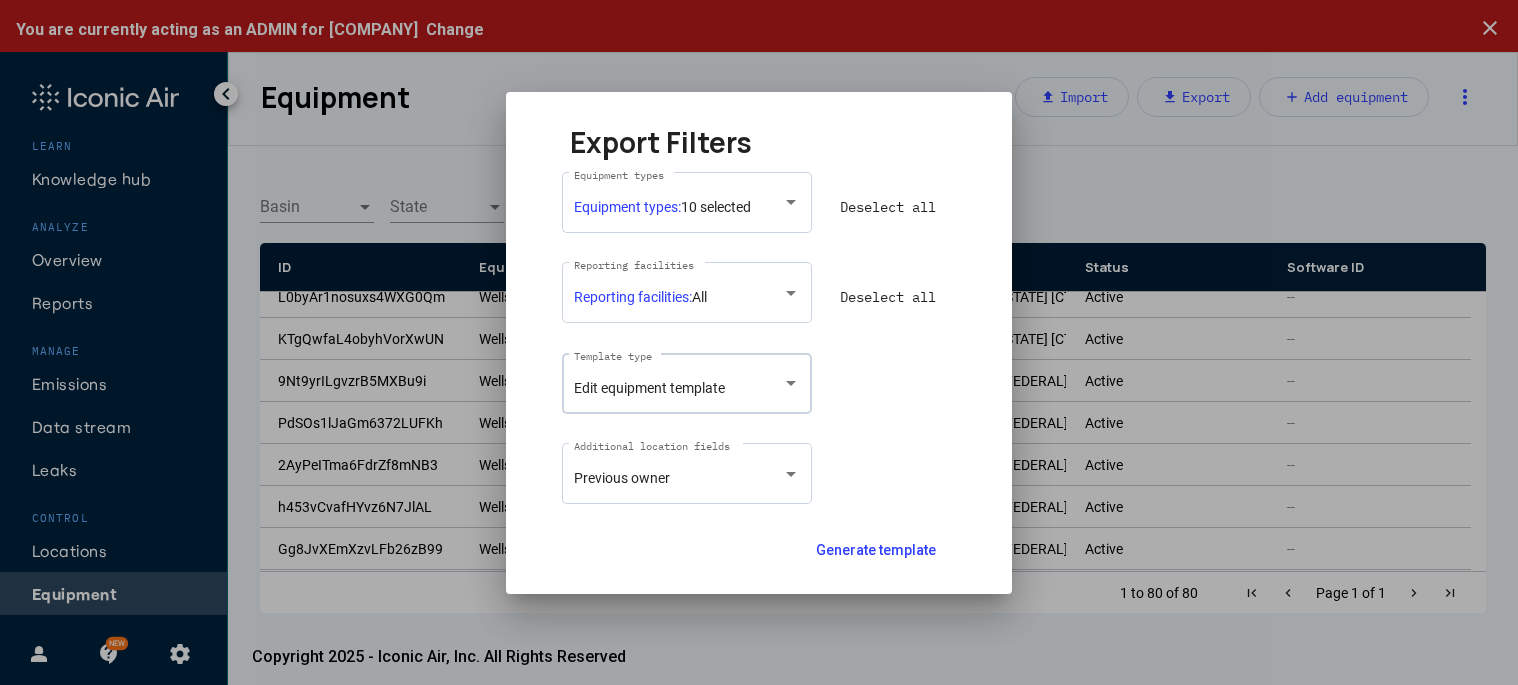 click at bounding box center (791, 383) 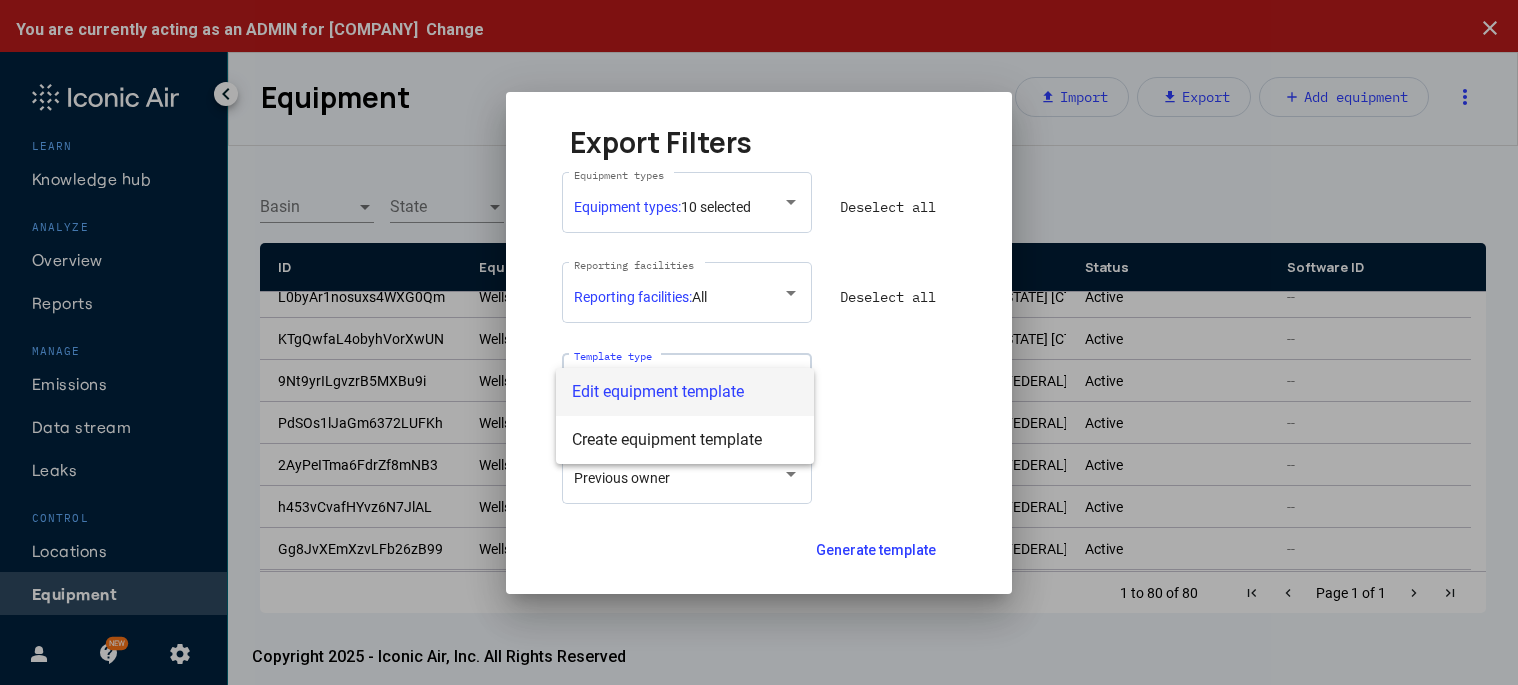 click at bounding box center (759, 342) 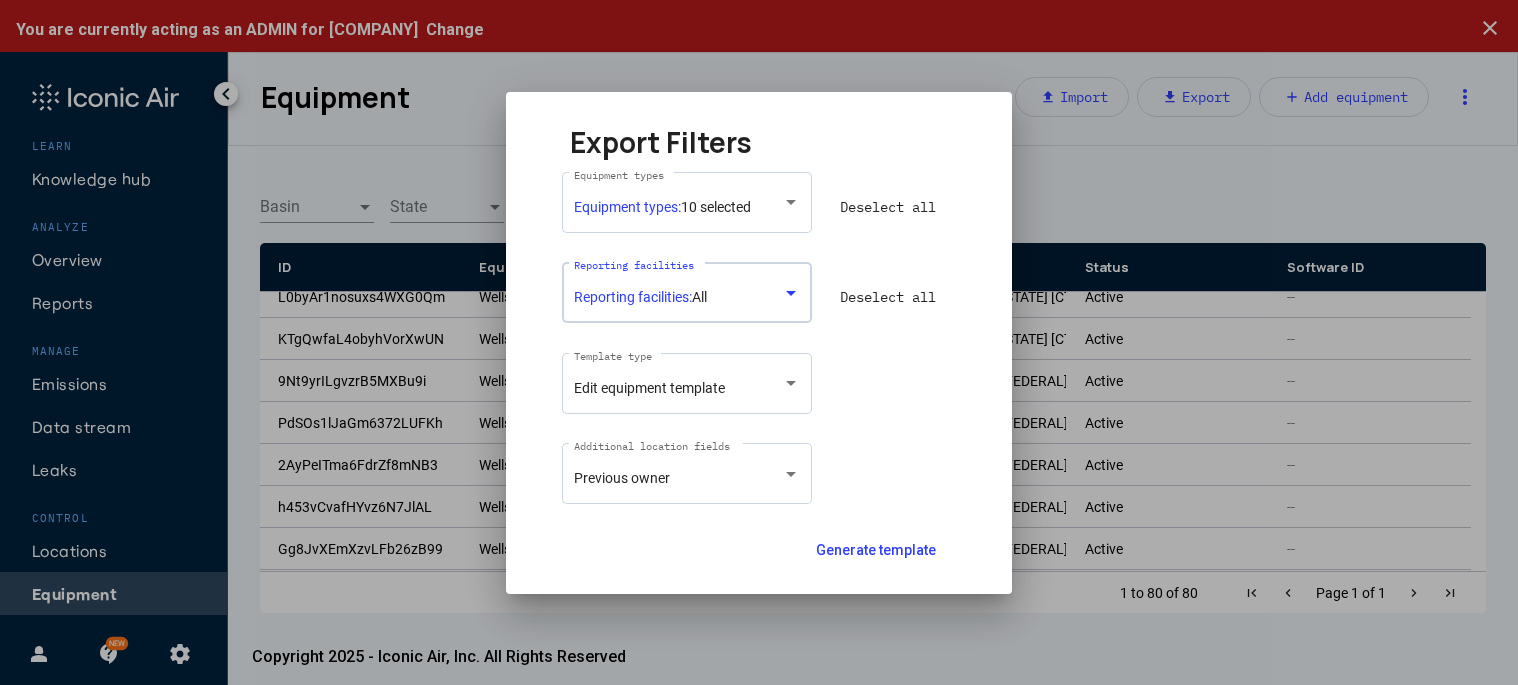click on "Reporting facilities:   All" at bounding box center (679, 297) 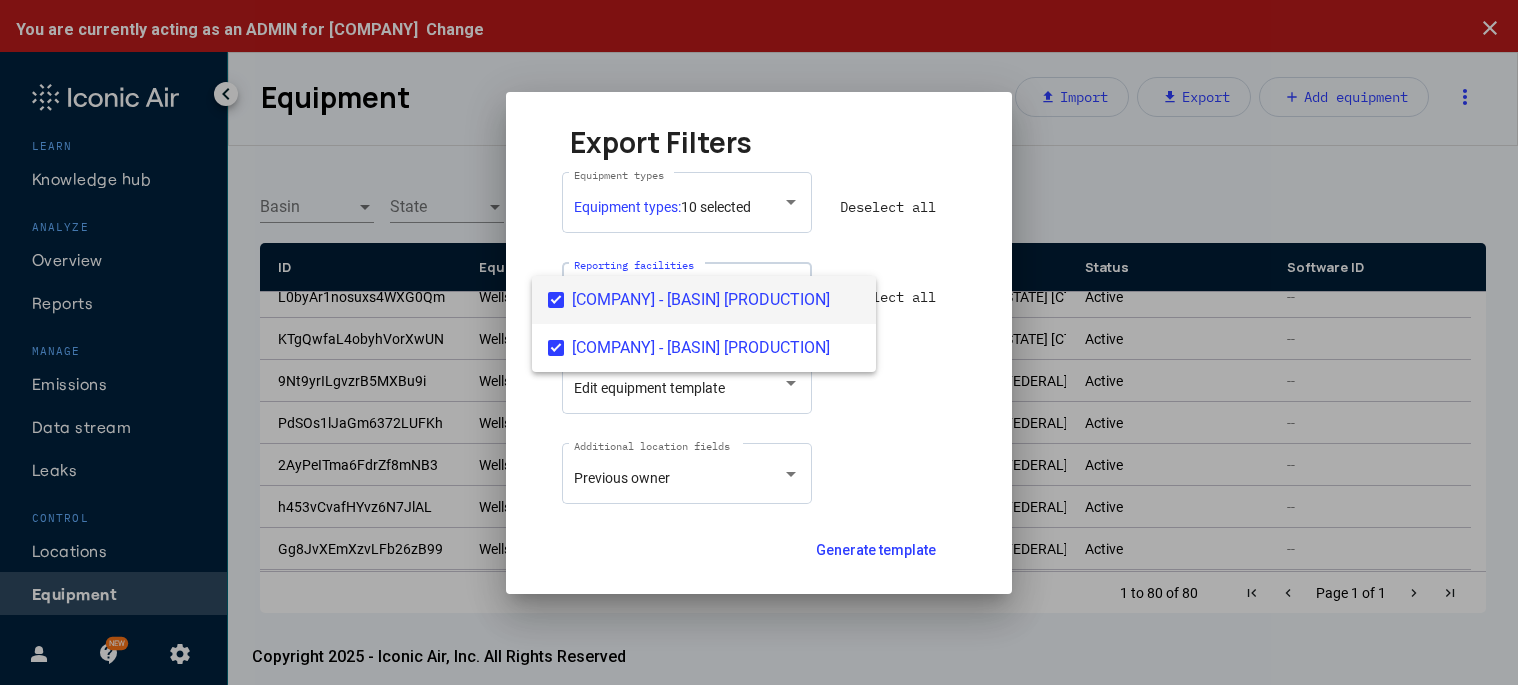 click at bounding box center (759, 342) 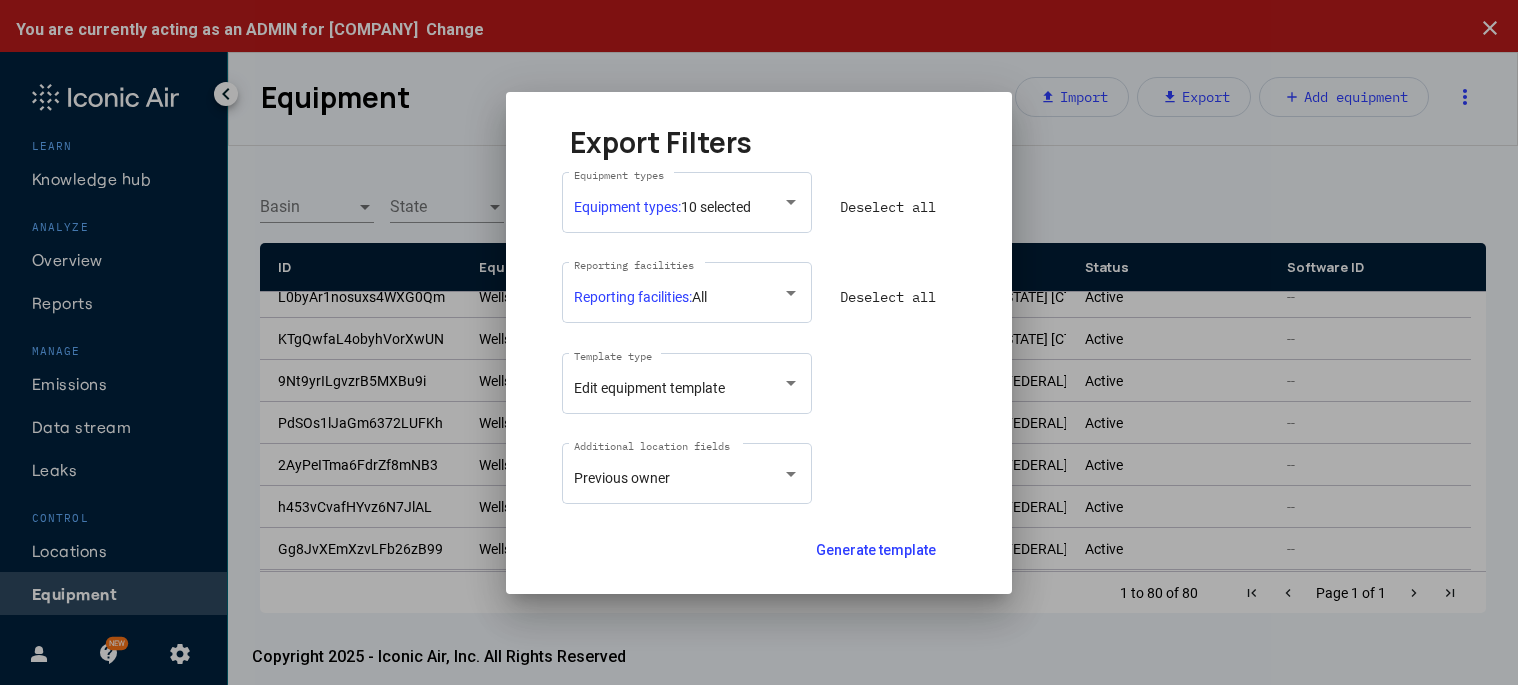 click on "Deselect all" at bounding box center [888, 207] 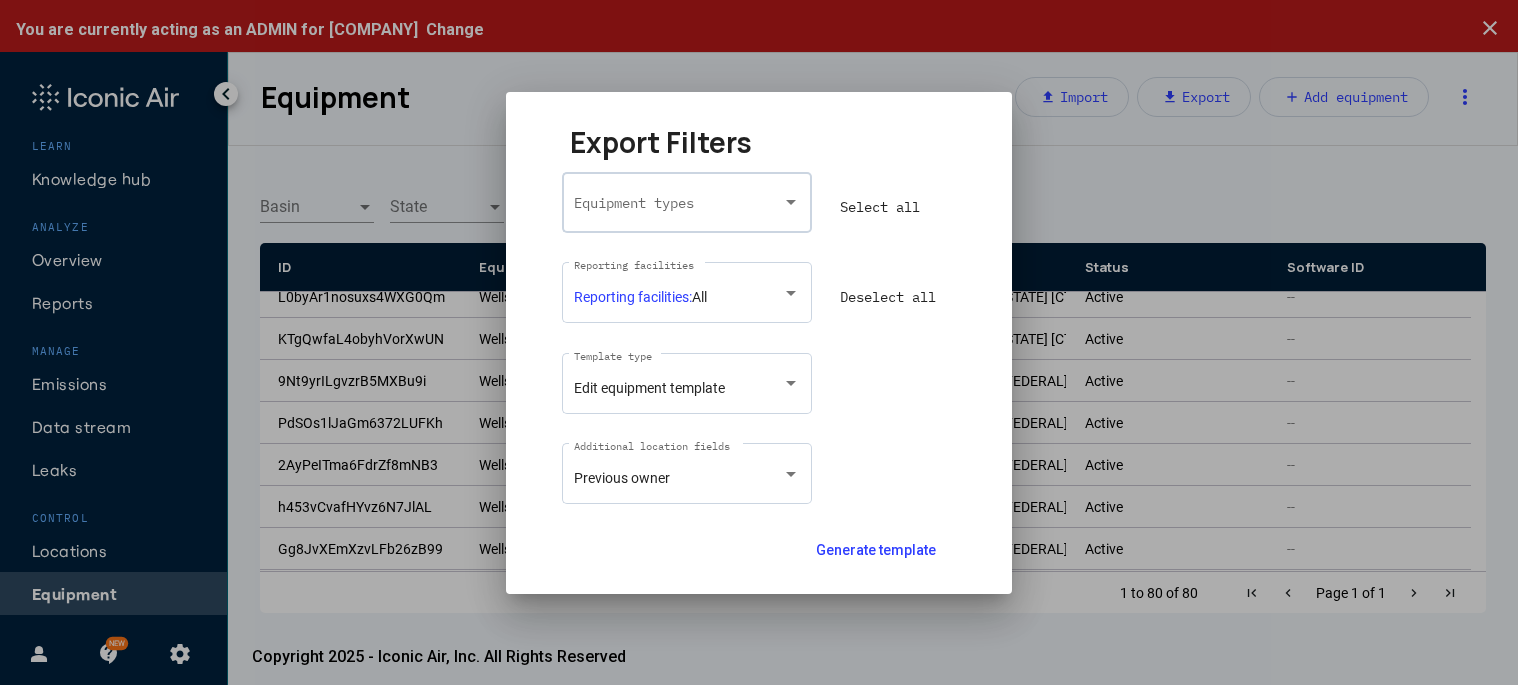 click at bounding box center [792, 203] 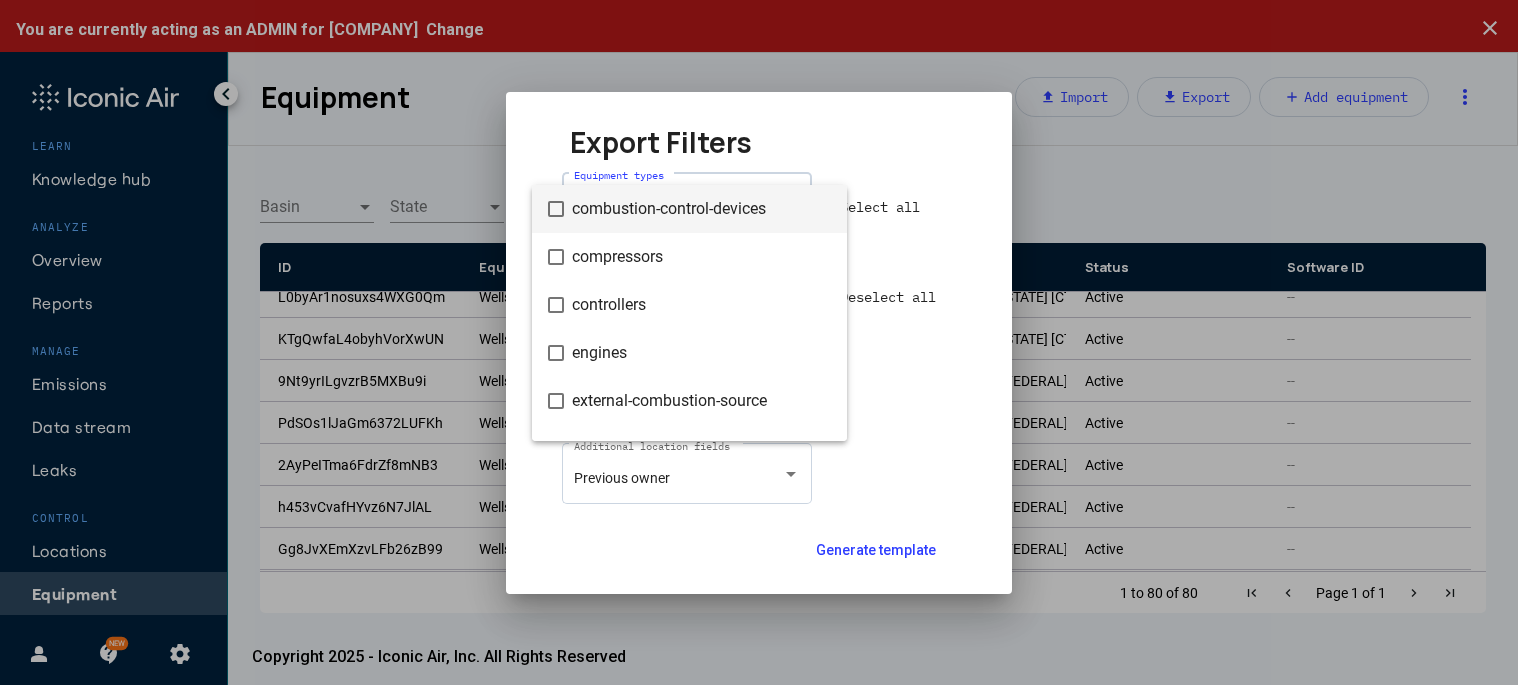 click at bounding box center (759, 342) 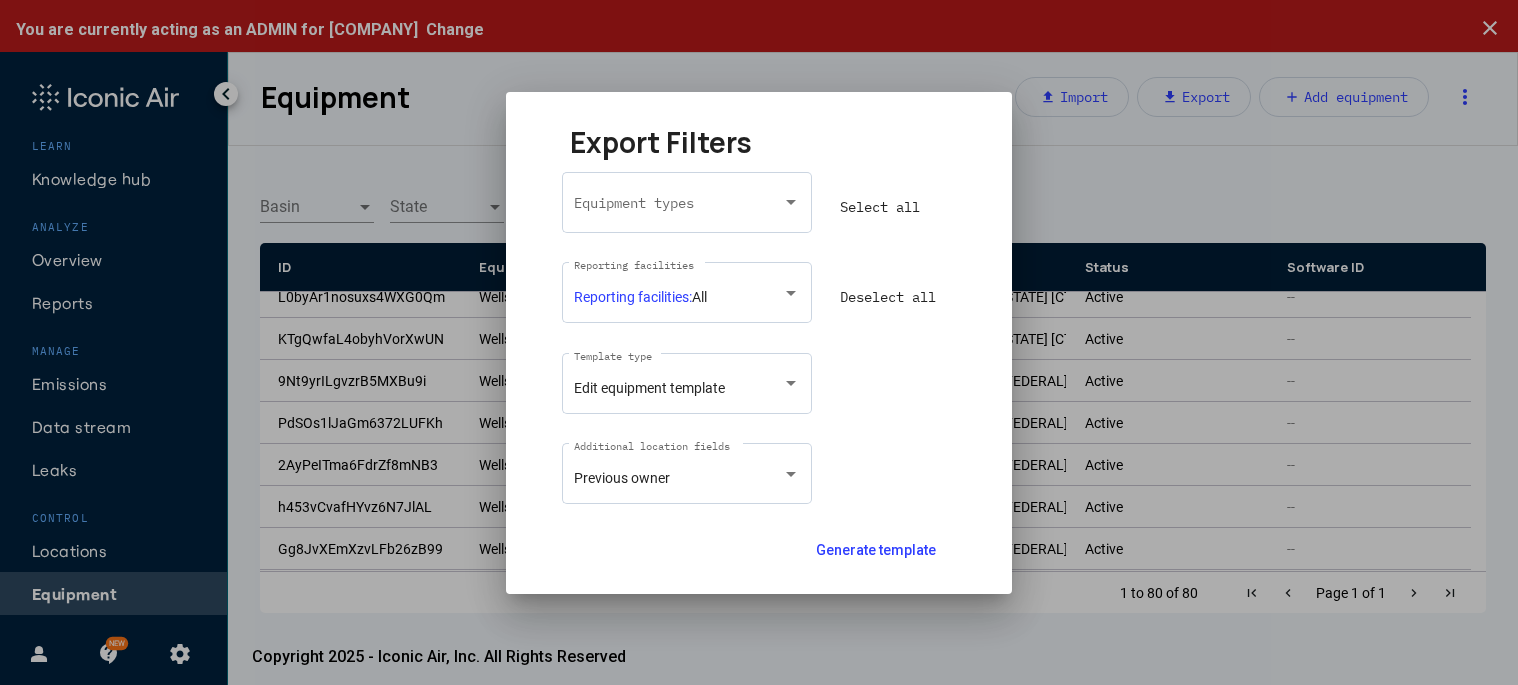 click on "Select all" at bounding box center [880, 207] 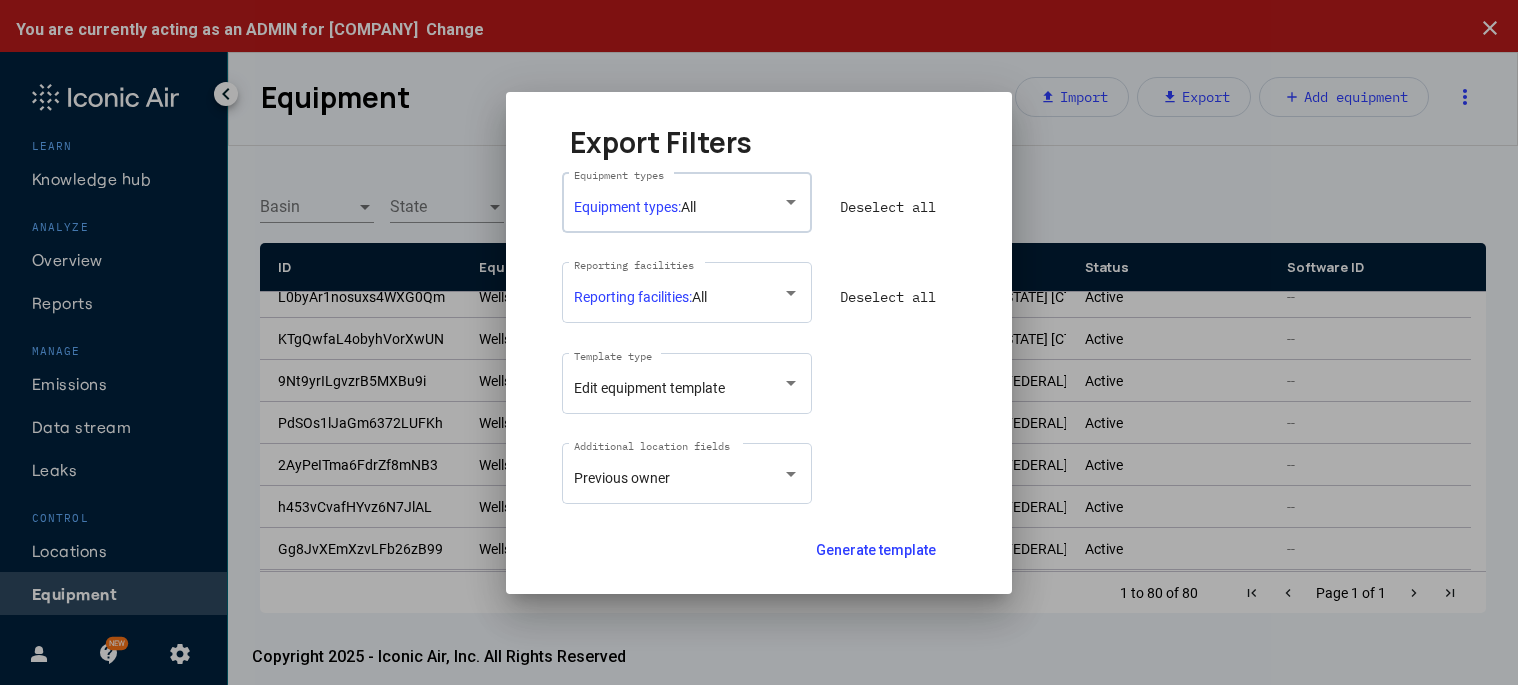 click on "Equipment types:   All" at bounding box center [679, 207] 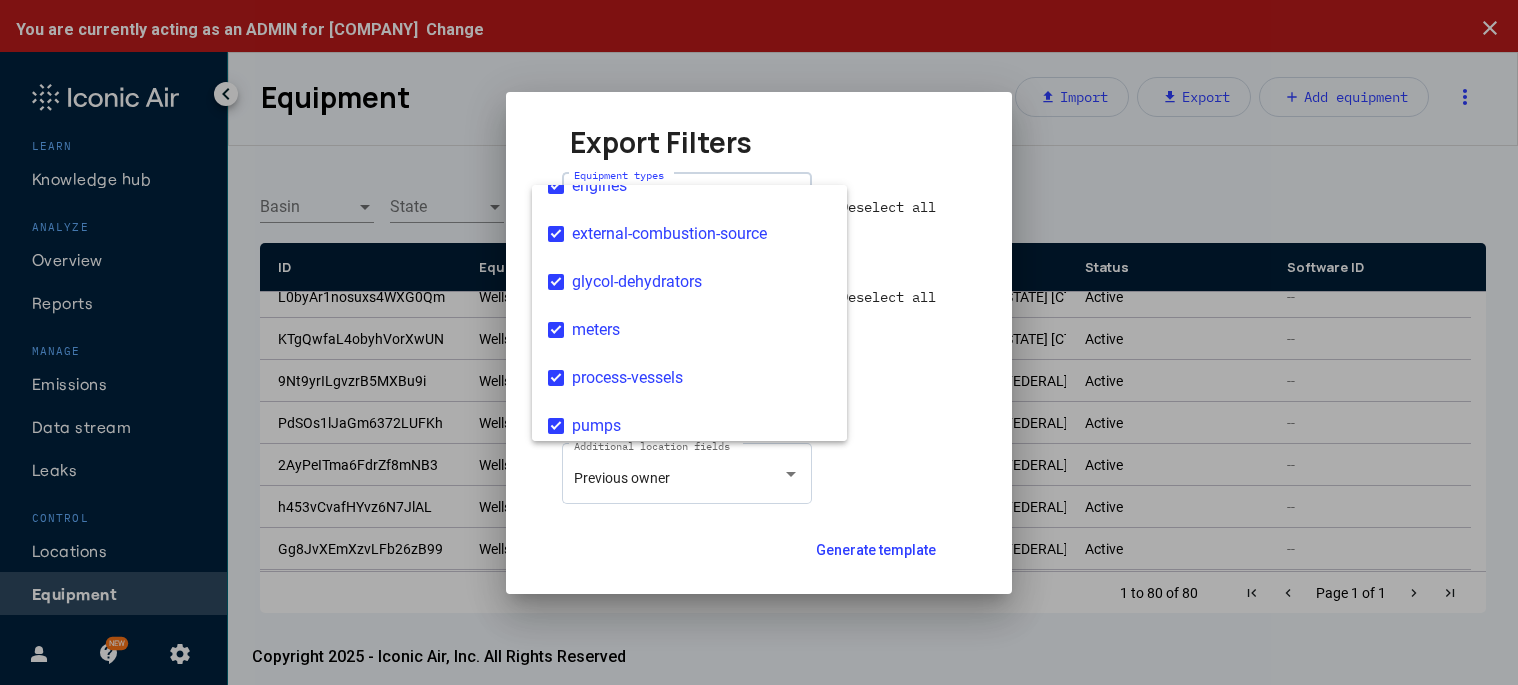 scroll, scrollTop: 200, scrollLeft: 0, axis: vertical 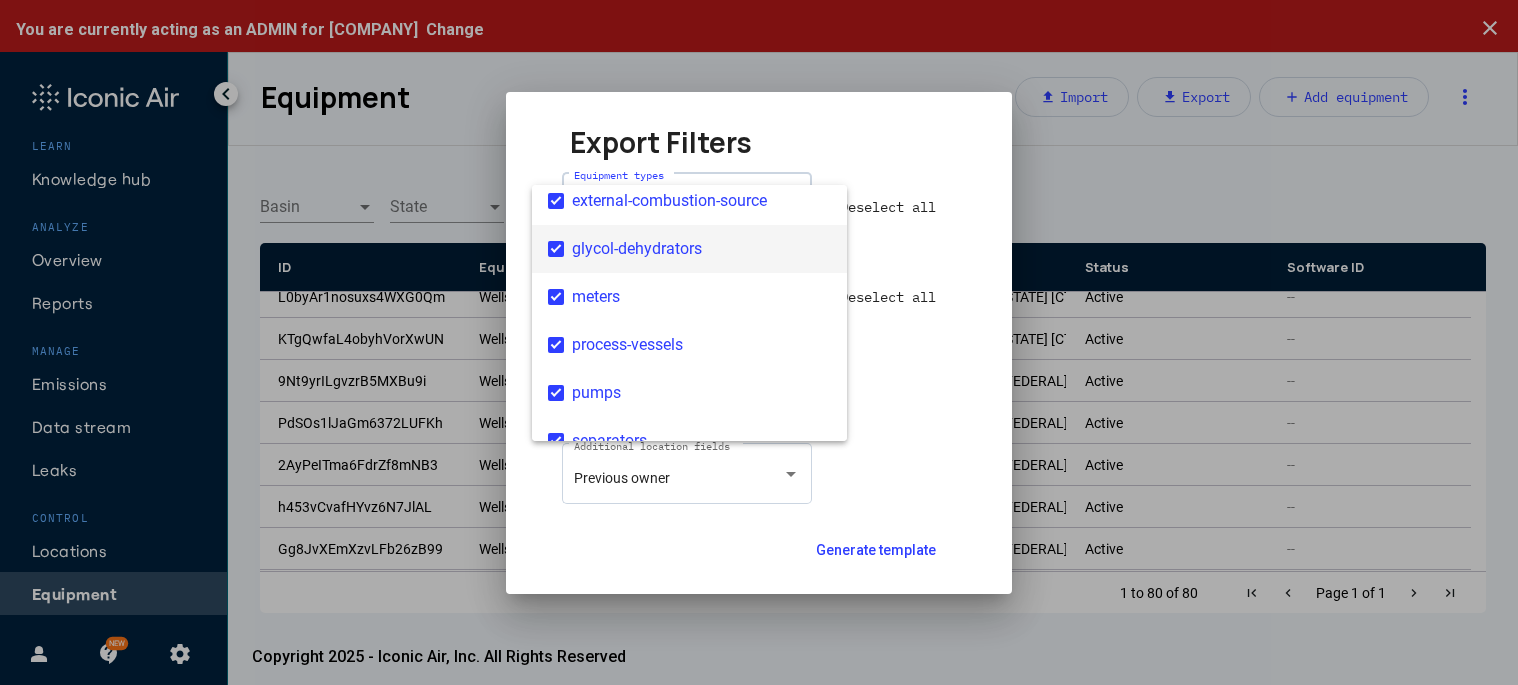 click on "glycol-dehydrators" at bounding box center (701, 249) 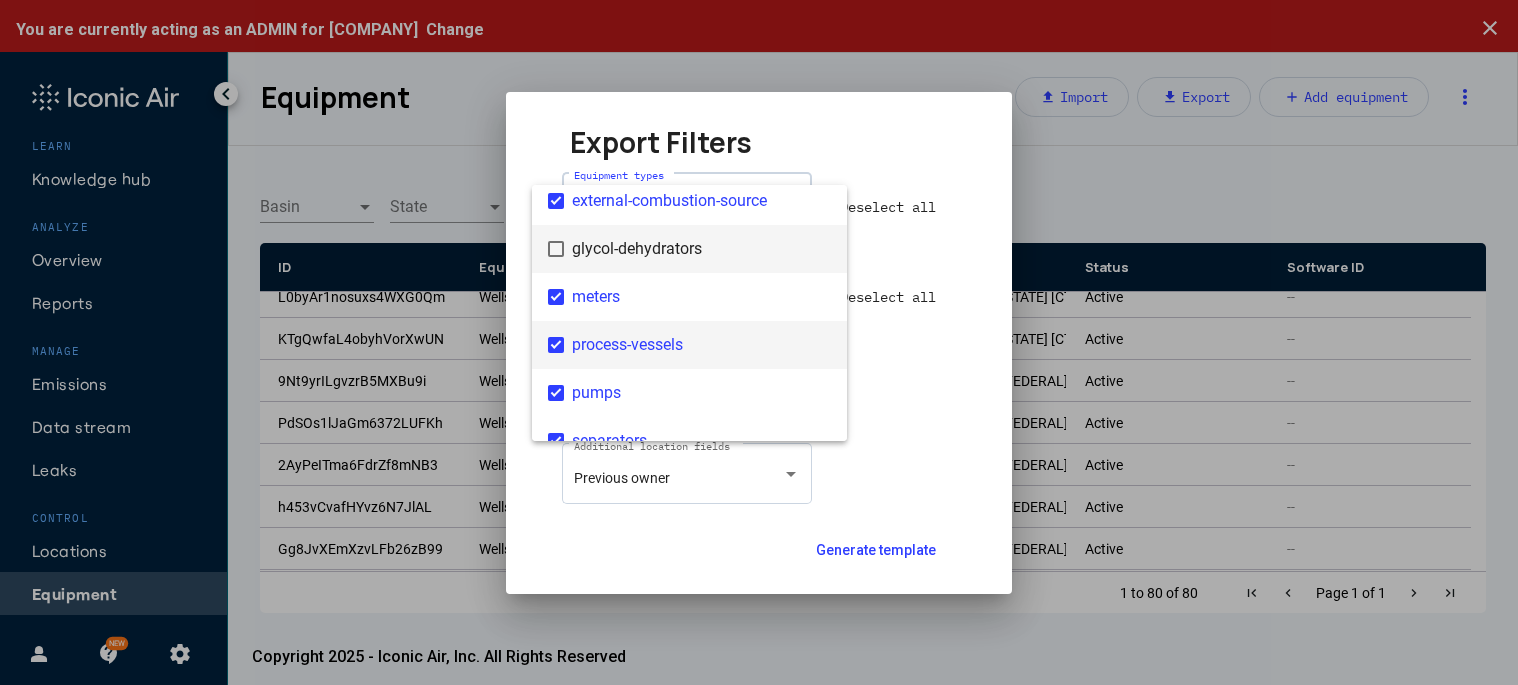 click on "process-vessels" at bounding box center [701, 345] 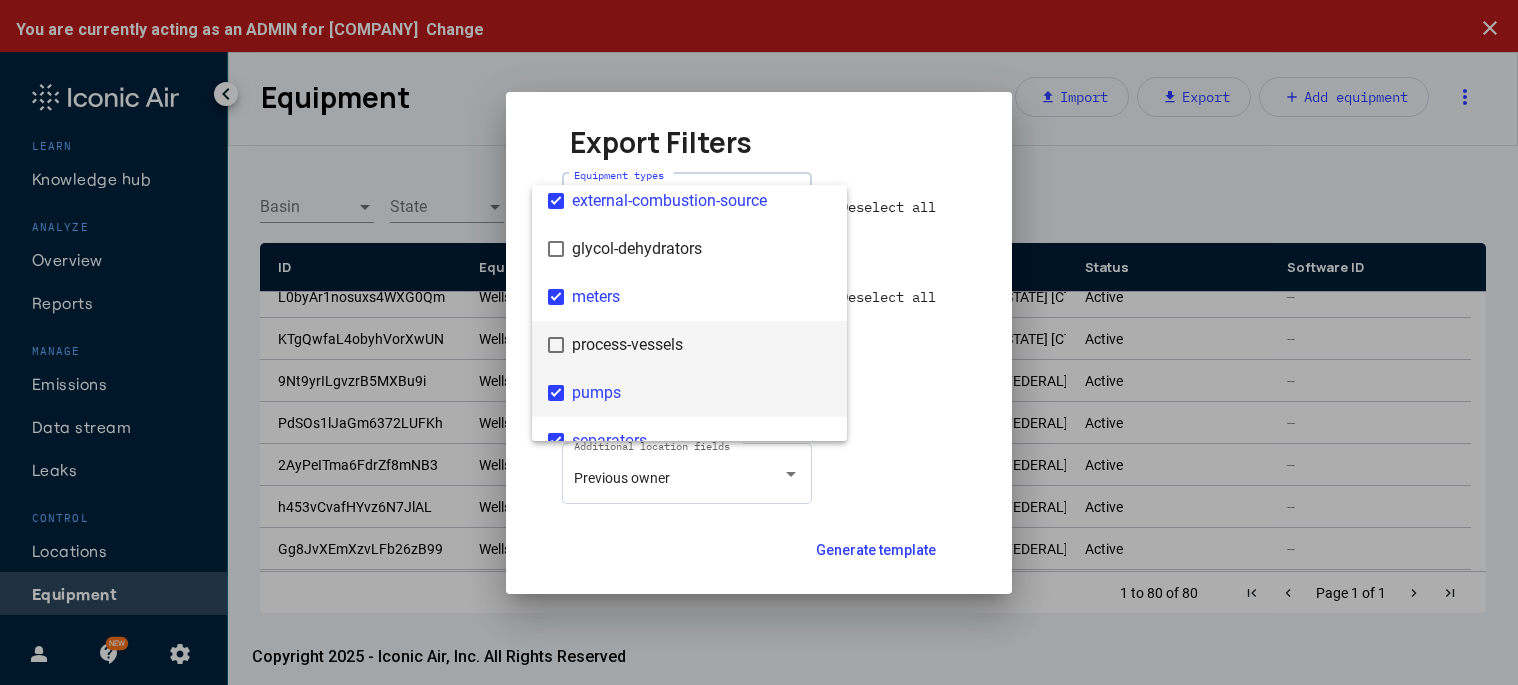 click on "pumps" at bounding box center (701, 393) 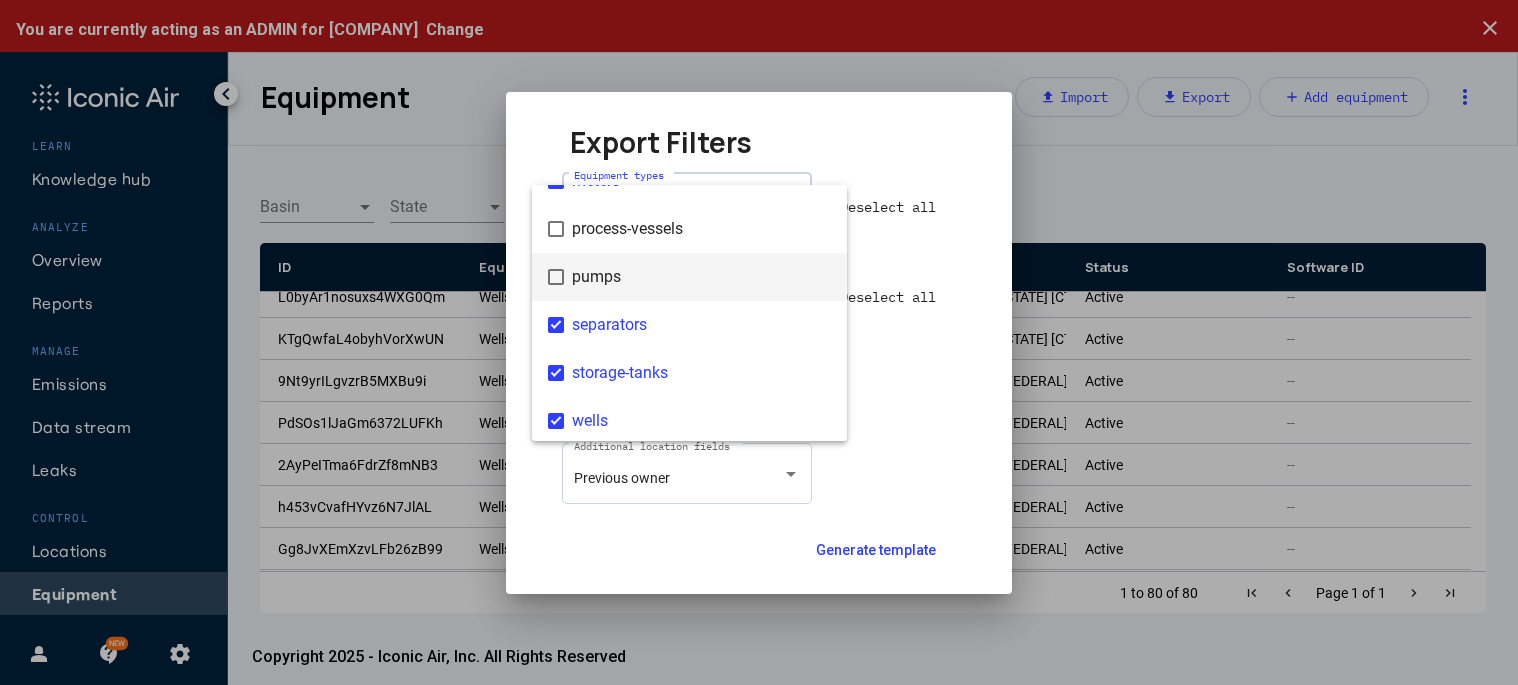 scroll, scrollTop: 320, scrollLeft: 0, axis: vertical 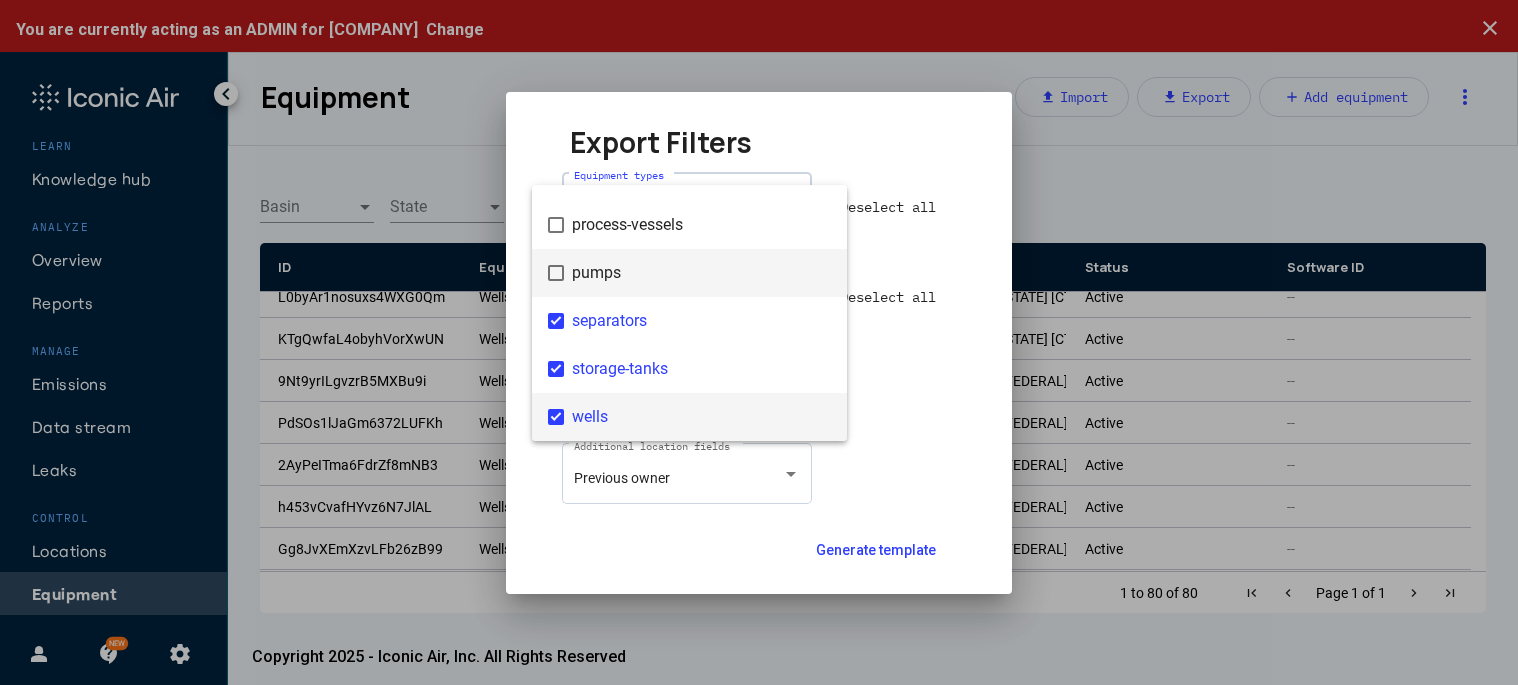 click on "wells" at bounding box center (701, 417) 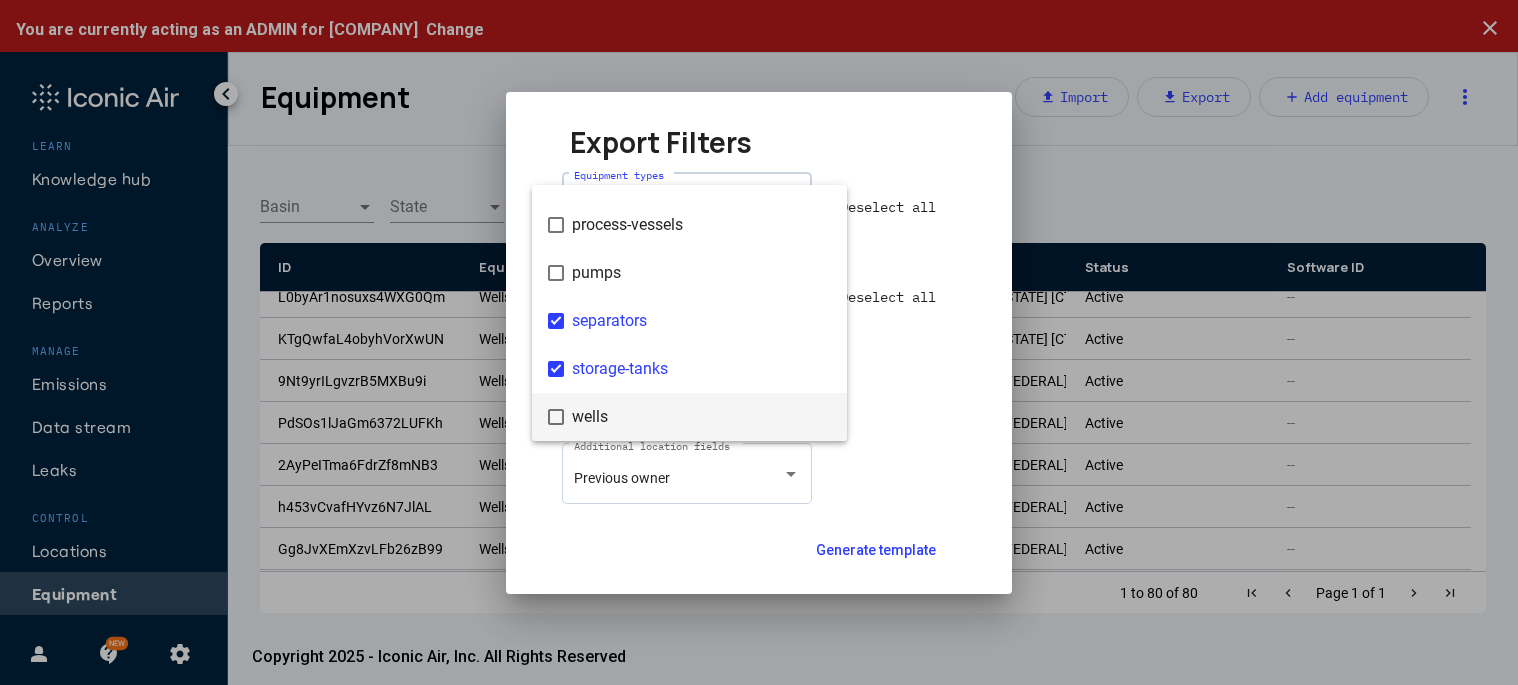 click at bounding box center (759, 342) 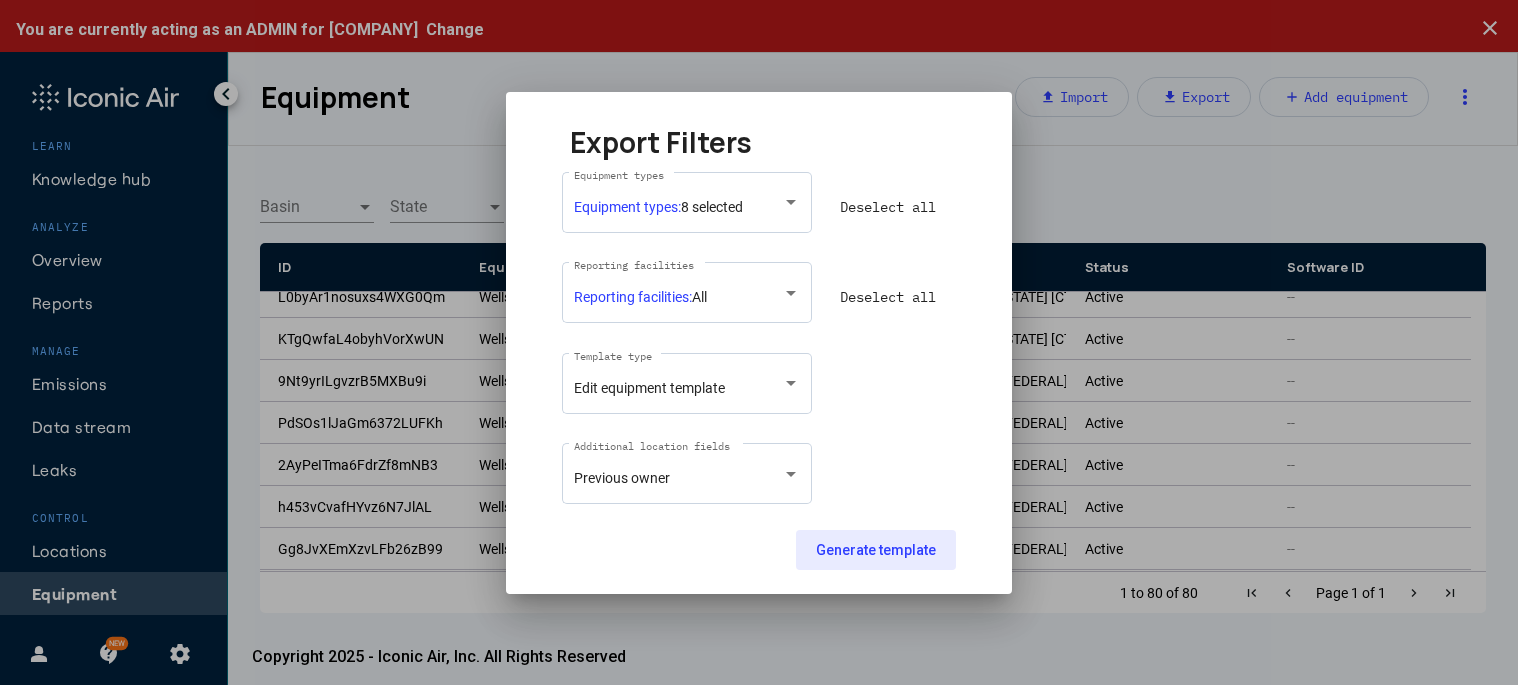 click on "Generate template" at bounding box center [876, 550] 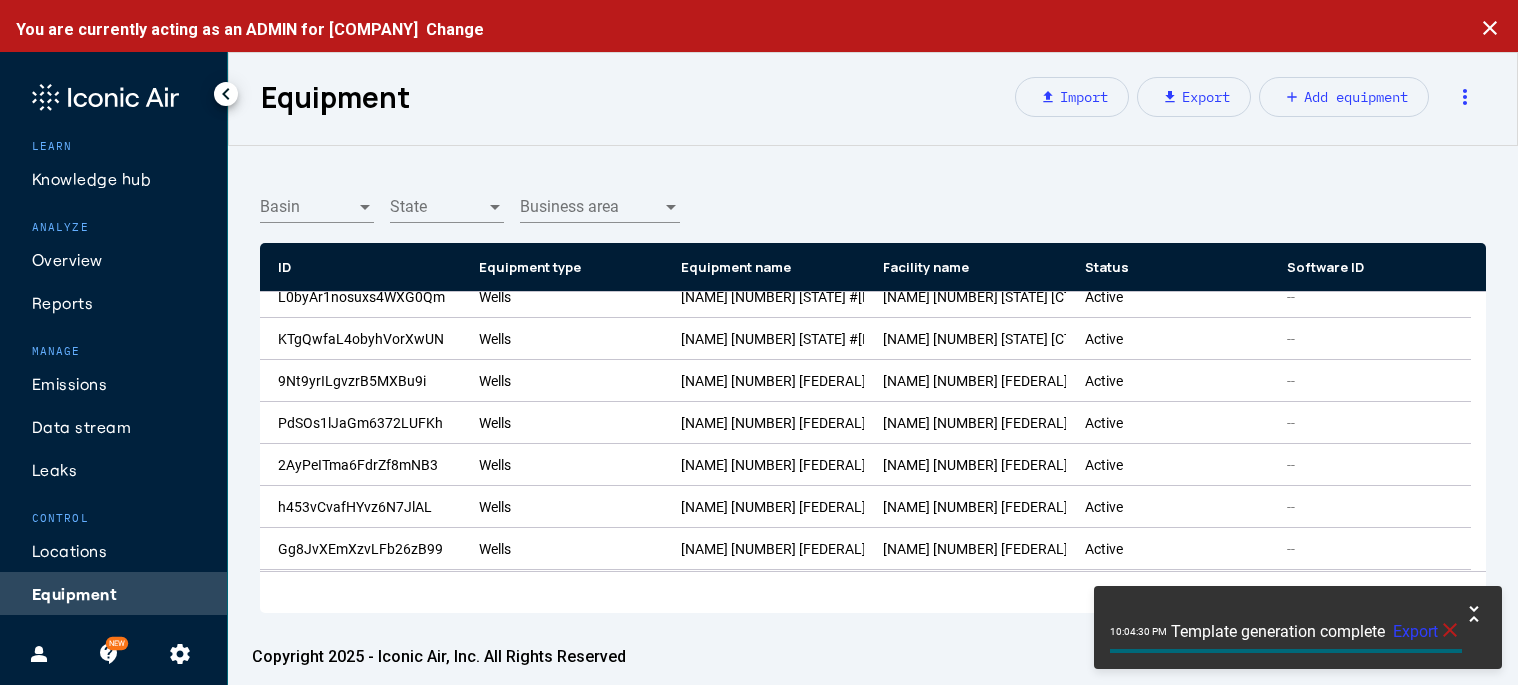 click on "Export" 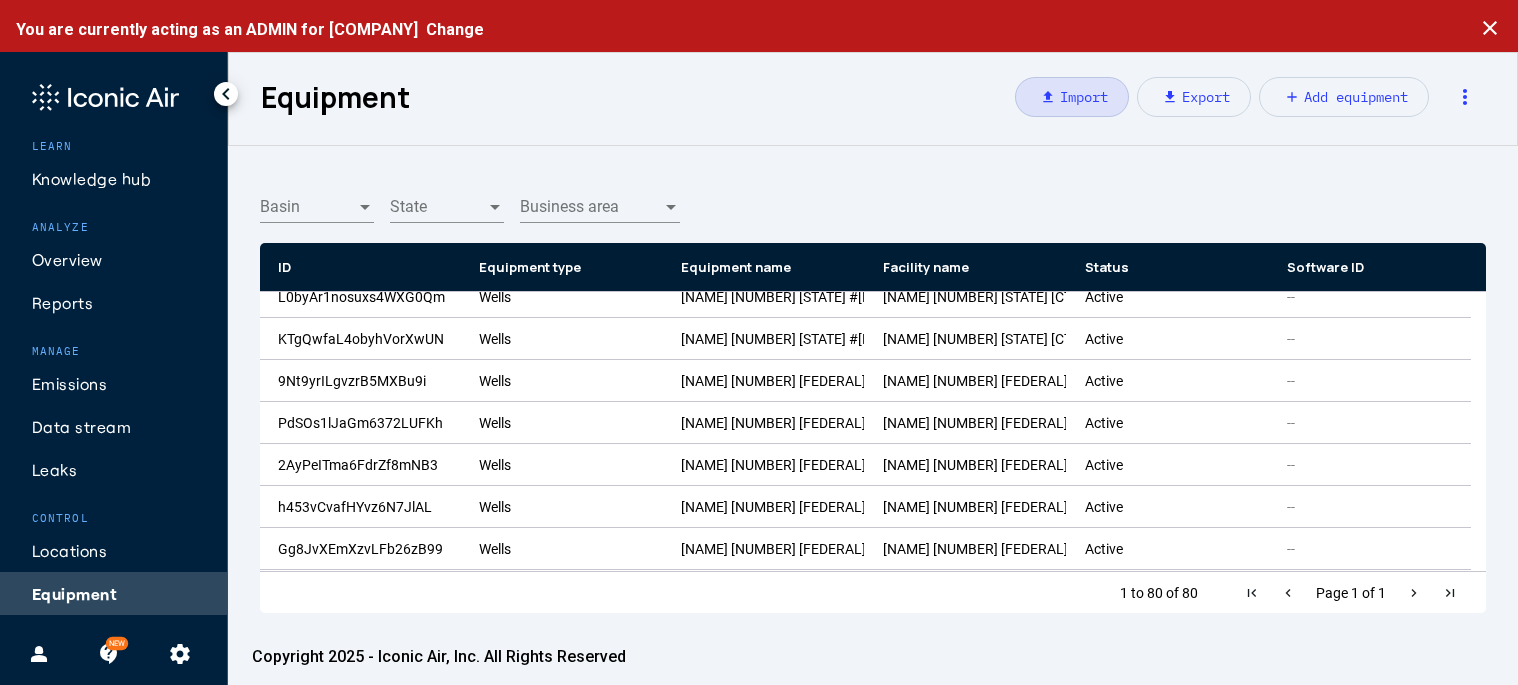 click on "upload   Import" 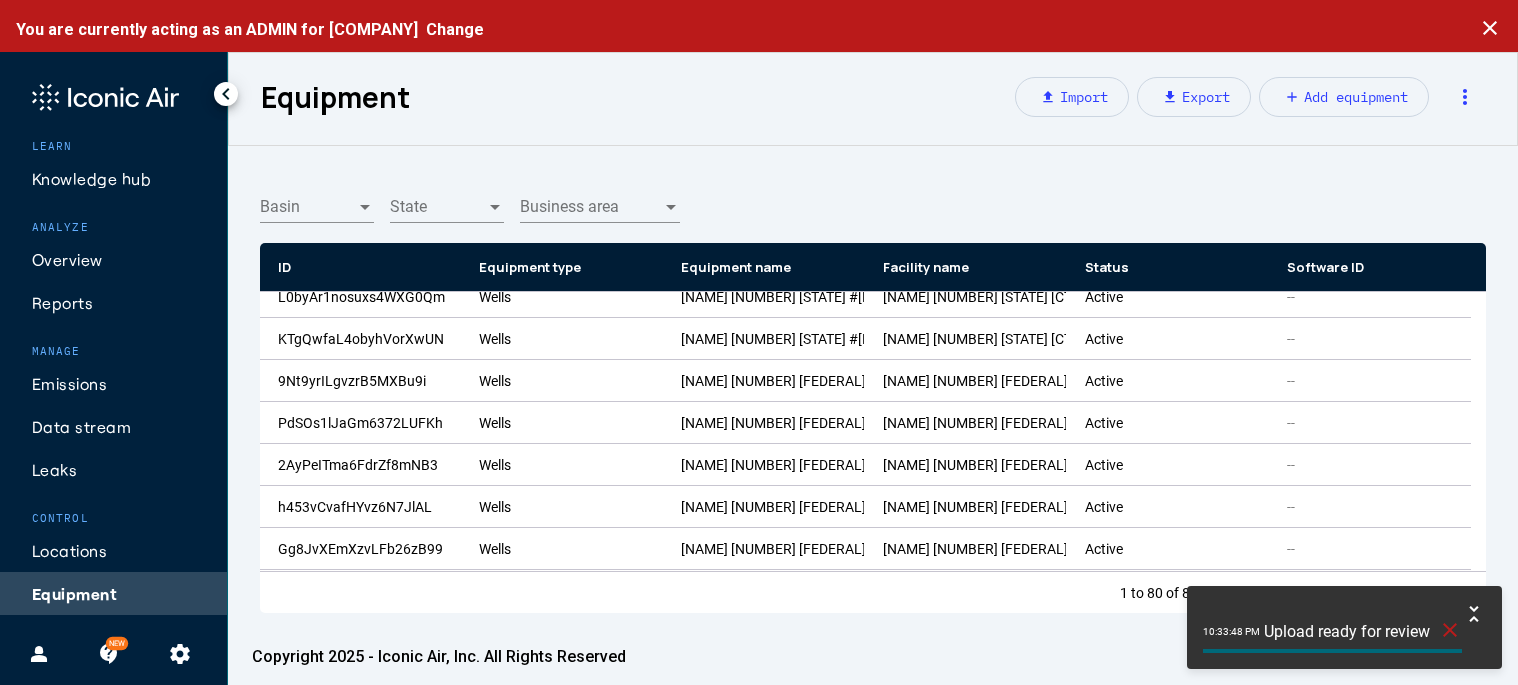 click on "Upload ready for review" 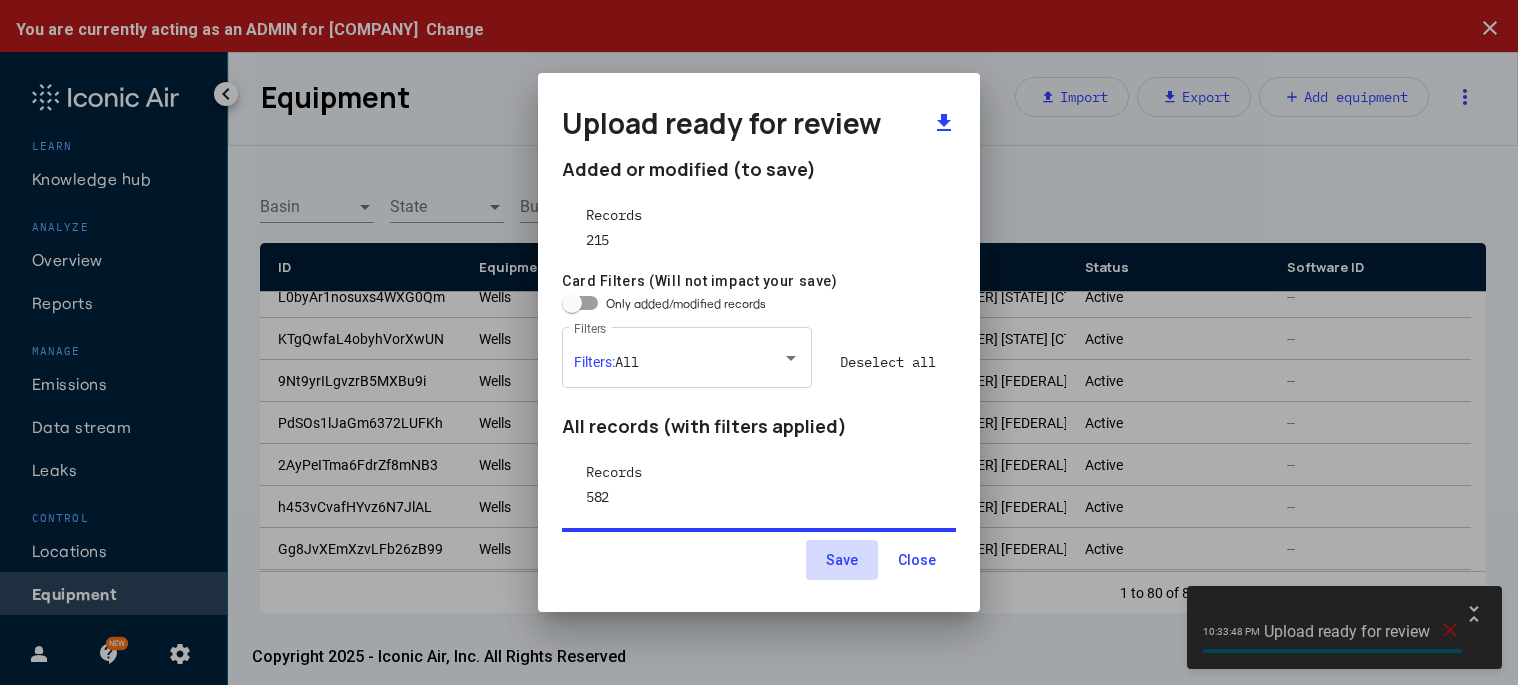 click on "Save" at bounding box center [842, 560] 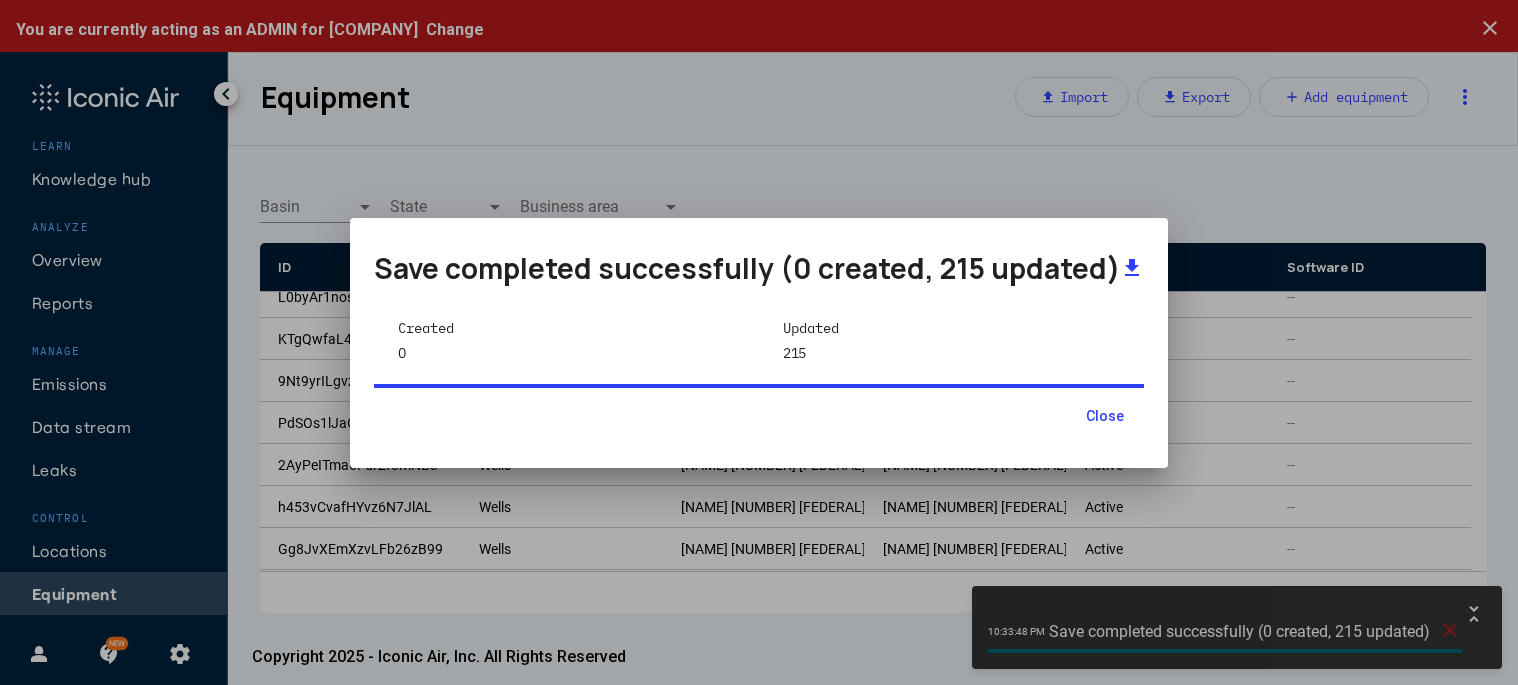 drag, startPoint x: 1093, startPoint y: 416, endPoint x: 1286, endPoint y: 489, distance: 206.34438 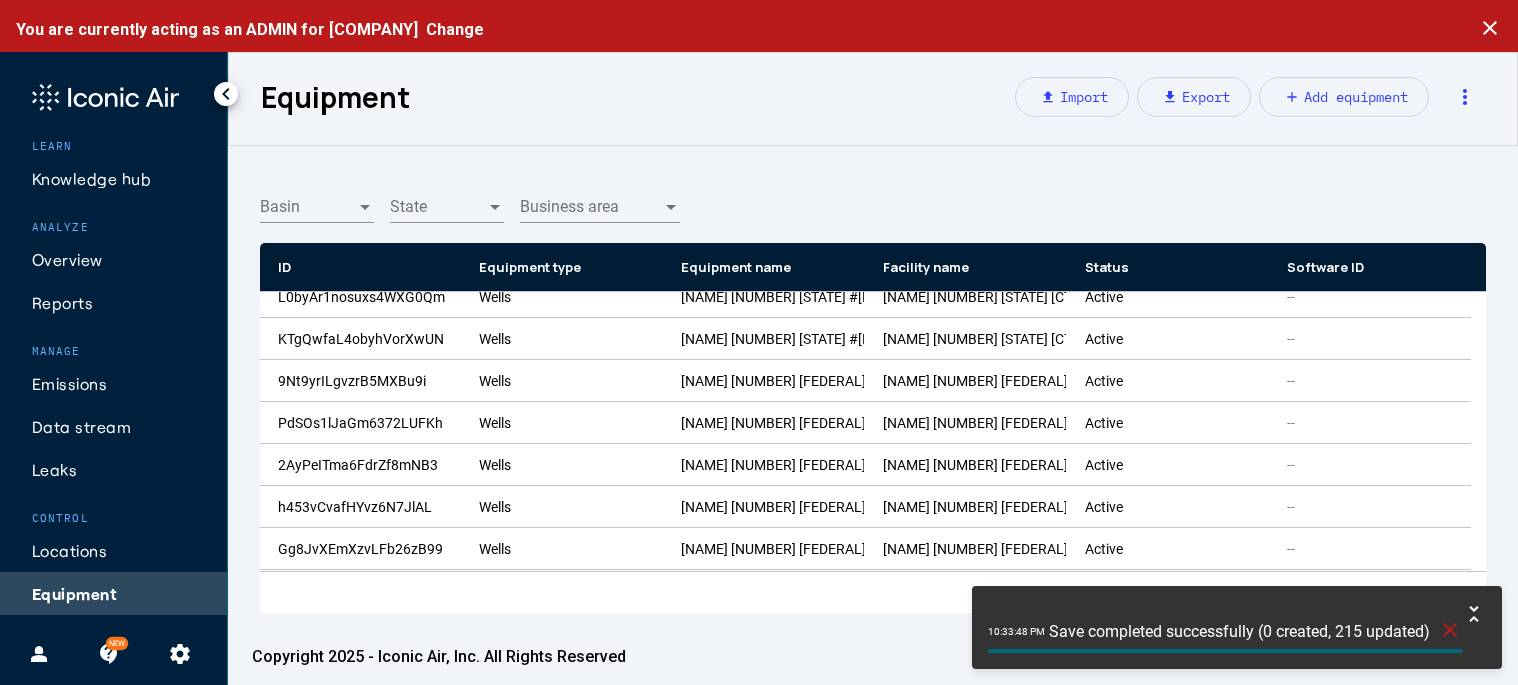 click on "close" 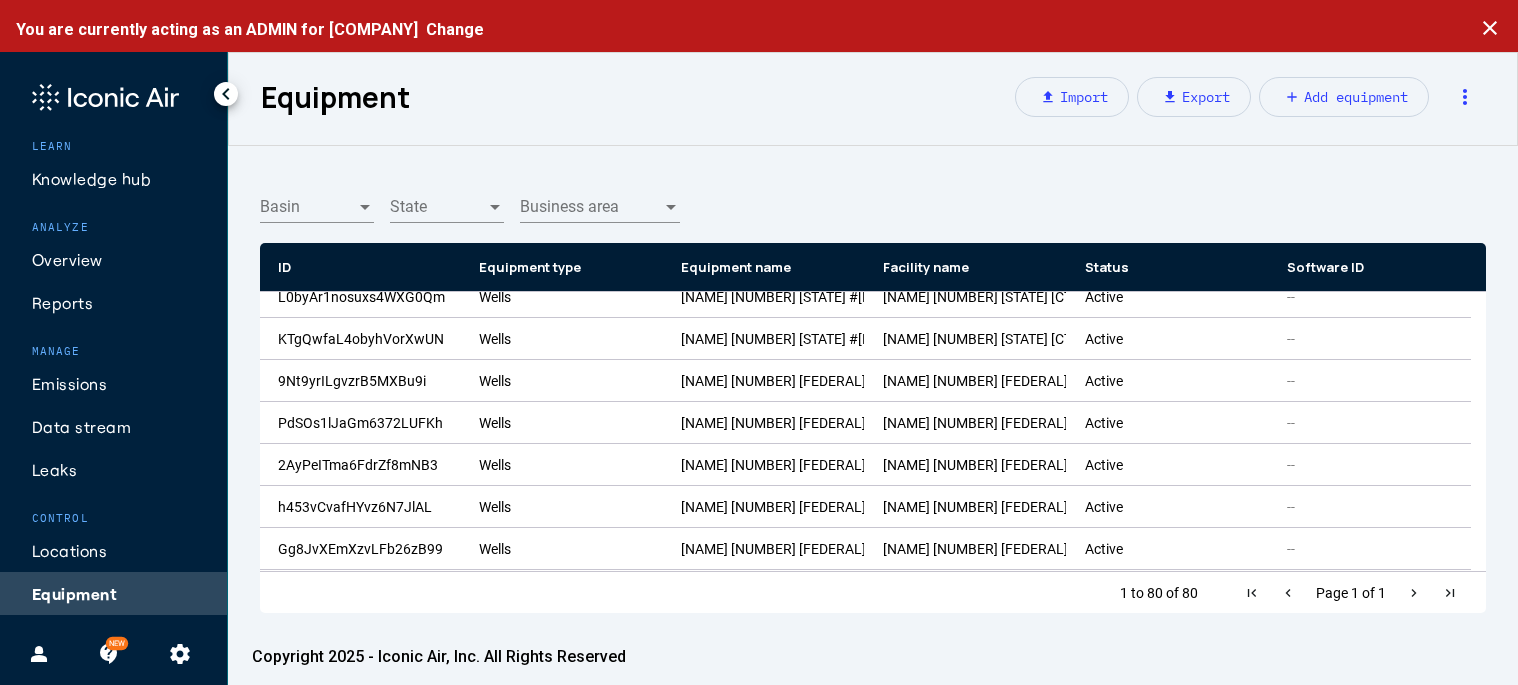 click on "Equipment types: All Equipment types Deselect all Reporting facilities: All Reporting facilities Deselect all Edit equipment template Template type Additional location fields Generate template" 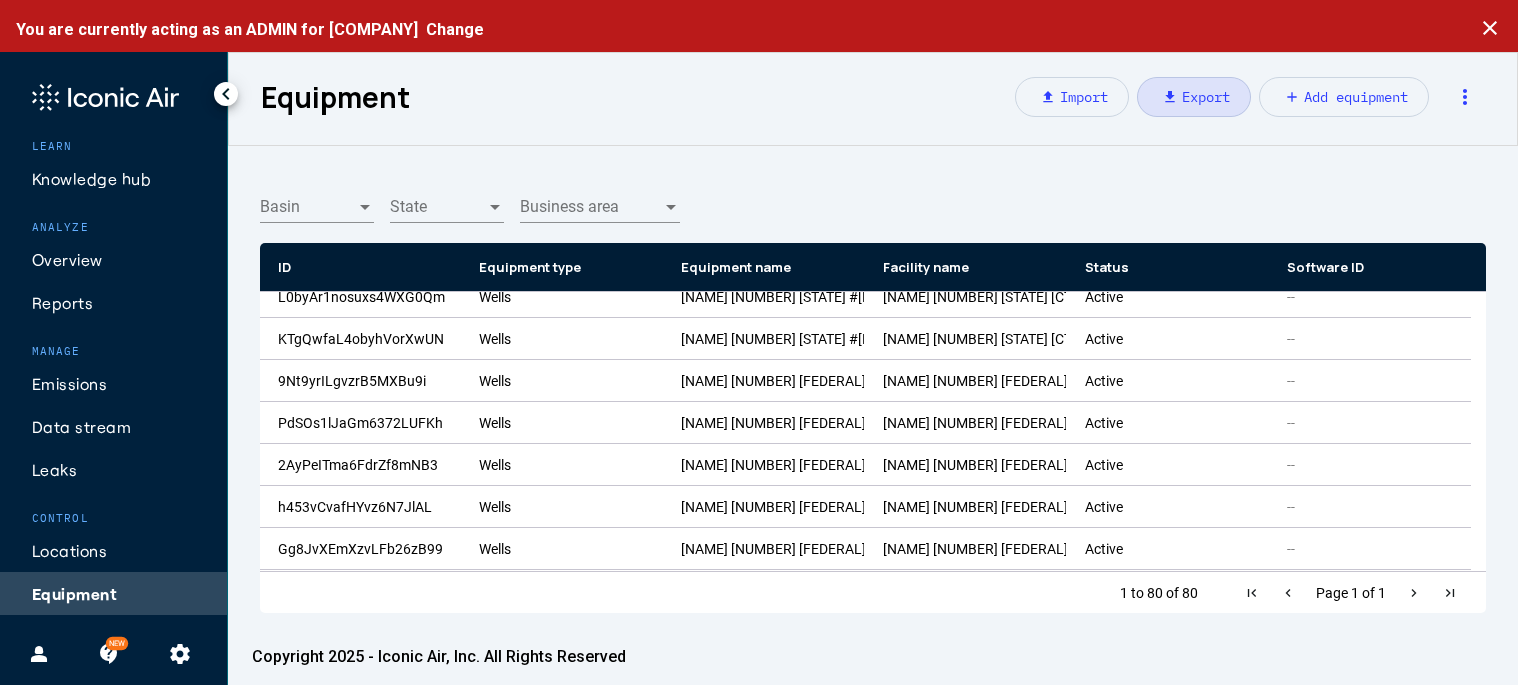 click on "download   Export" 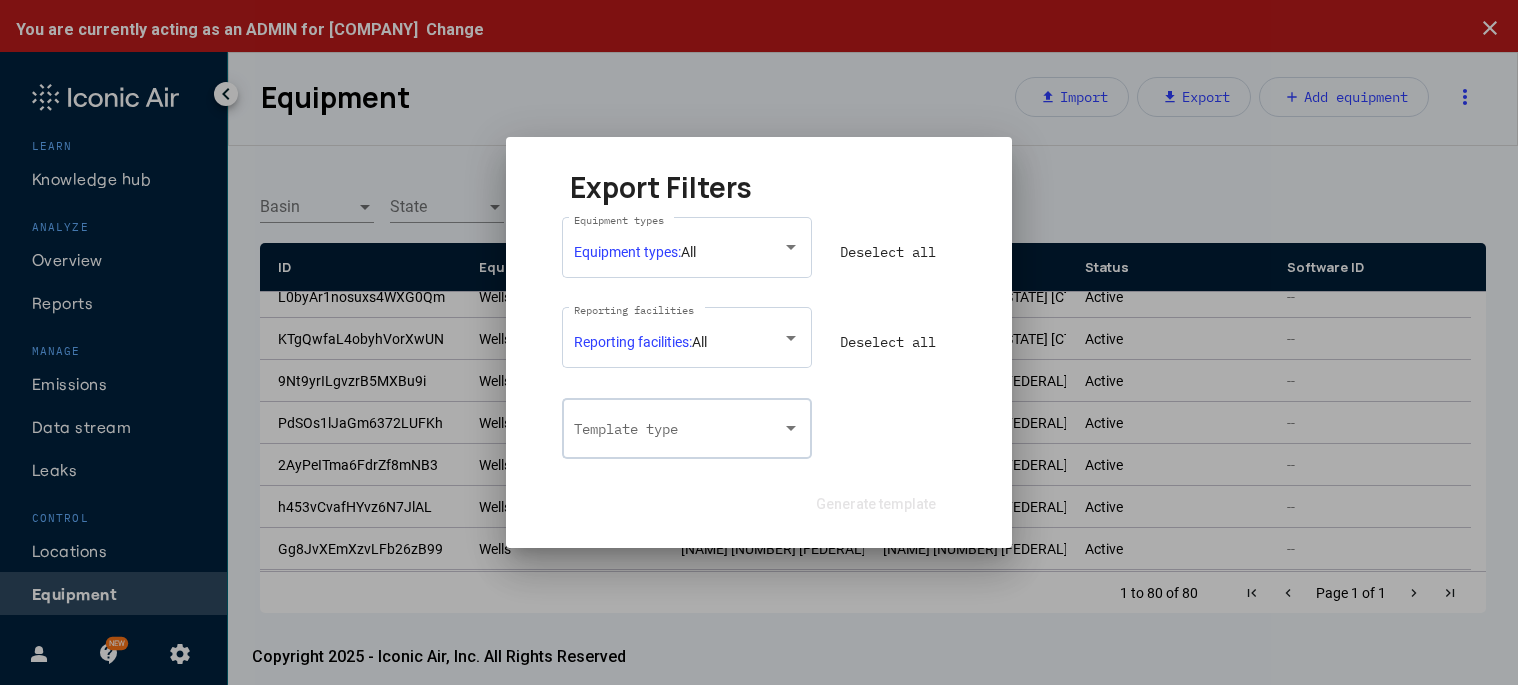 click at bounding box center (687, 433) 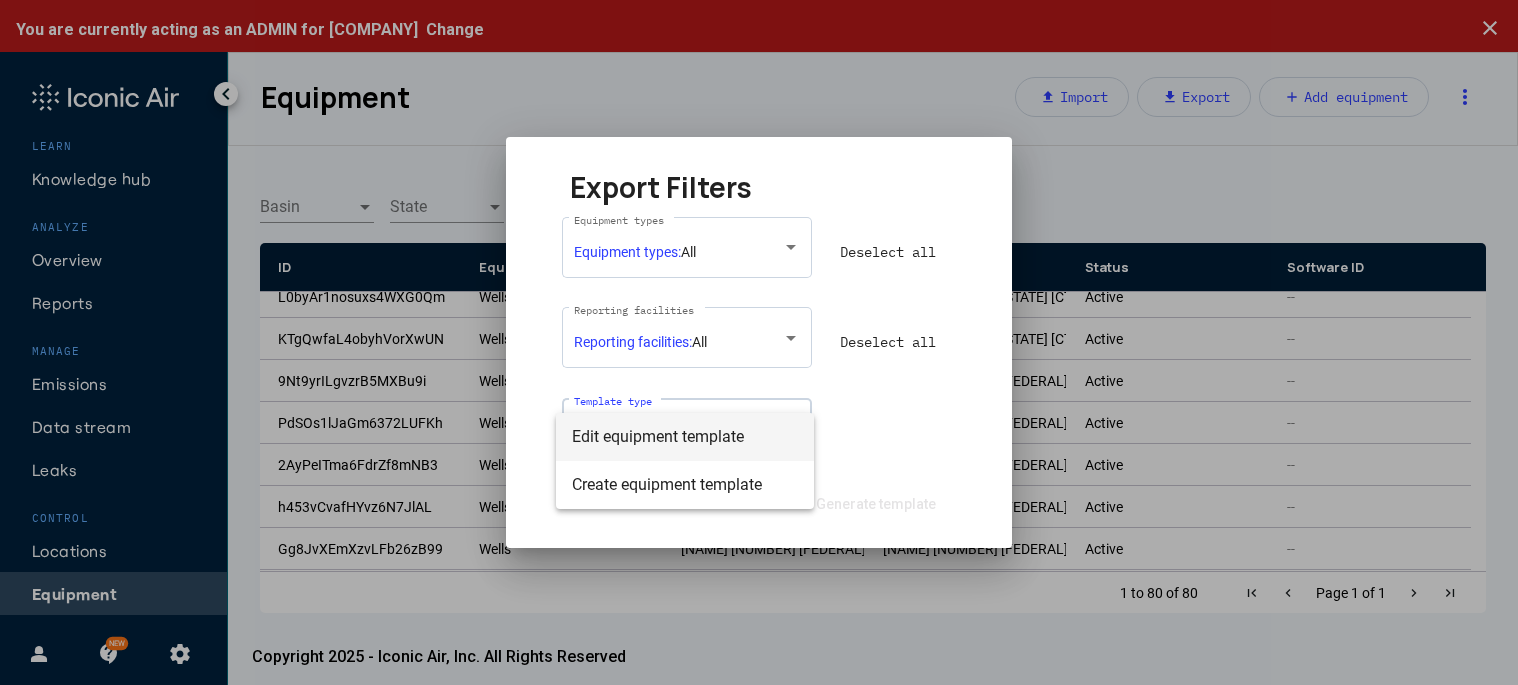 click on "Edit equipment template" at bounding box center [685, 437] 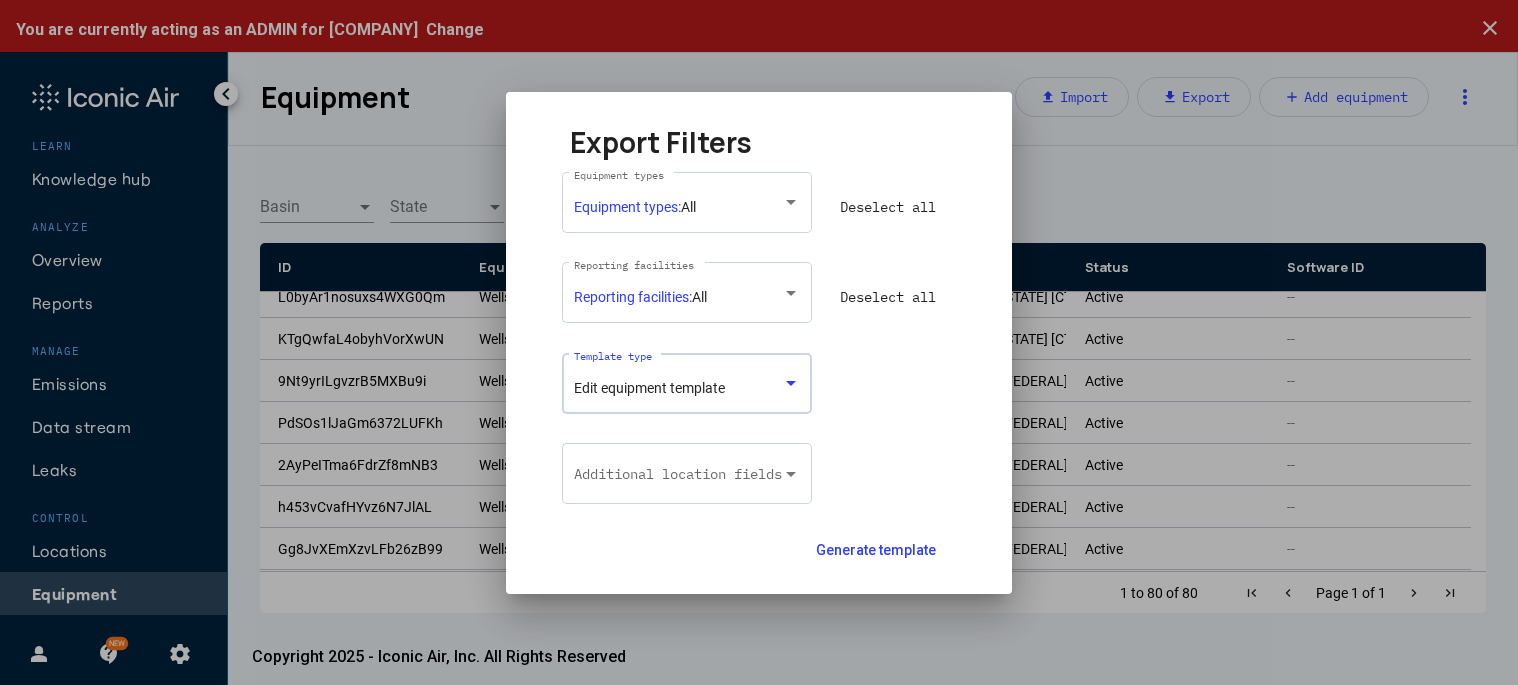 click on "Deselect all" at bounding box center (888, 207) 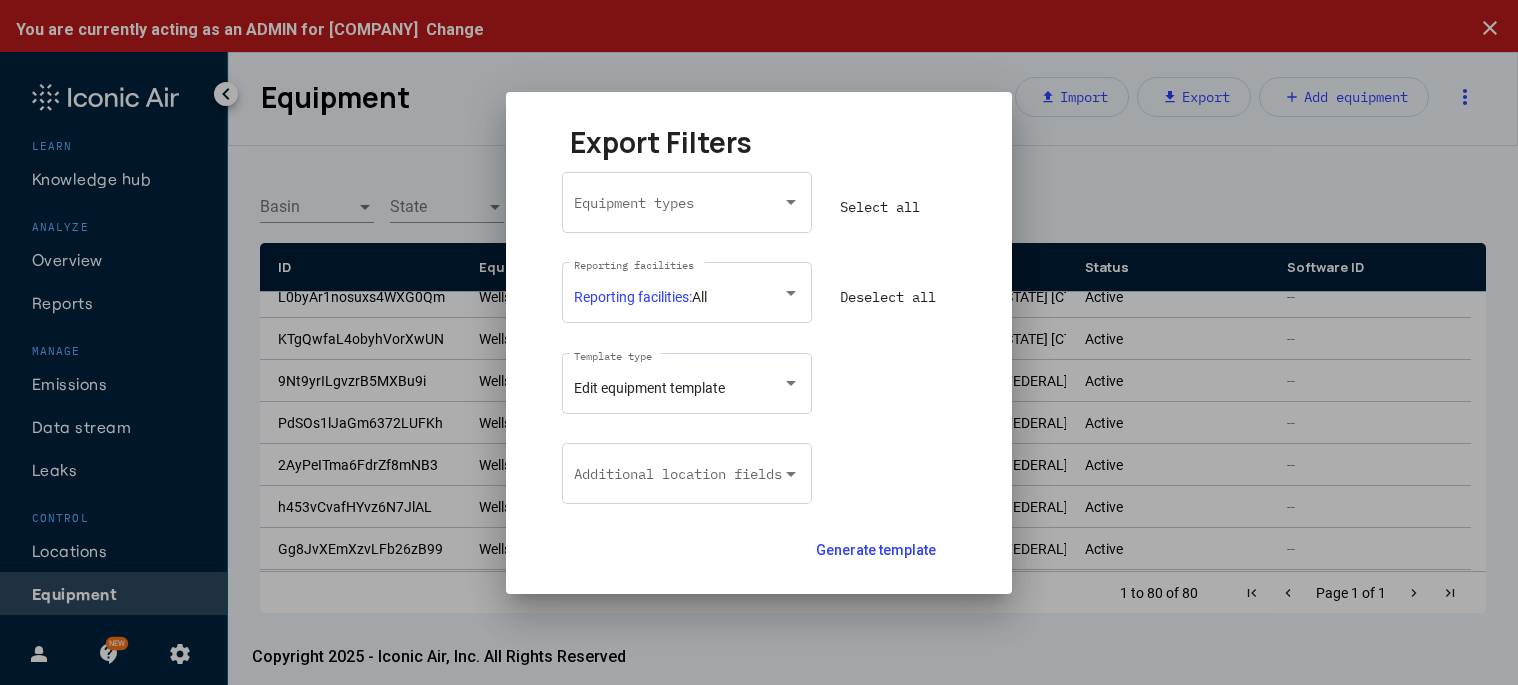 click on "Select all" at bounding box center (880, 207) 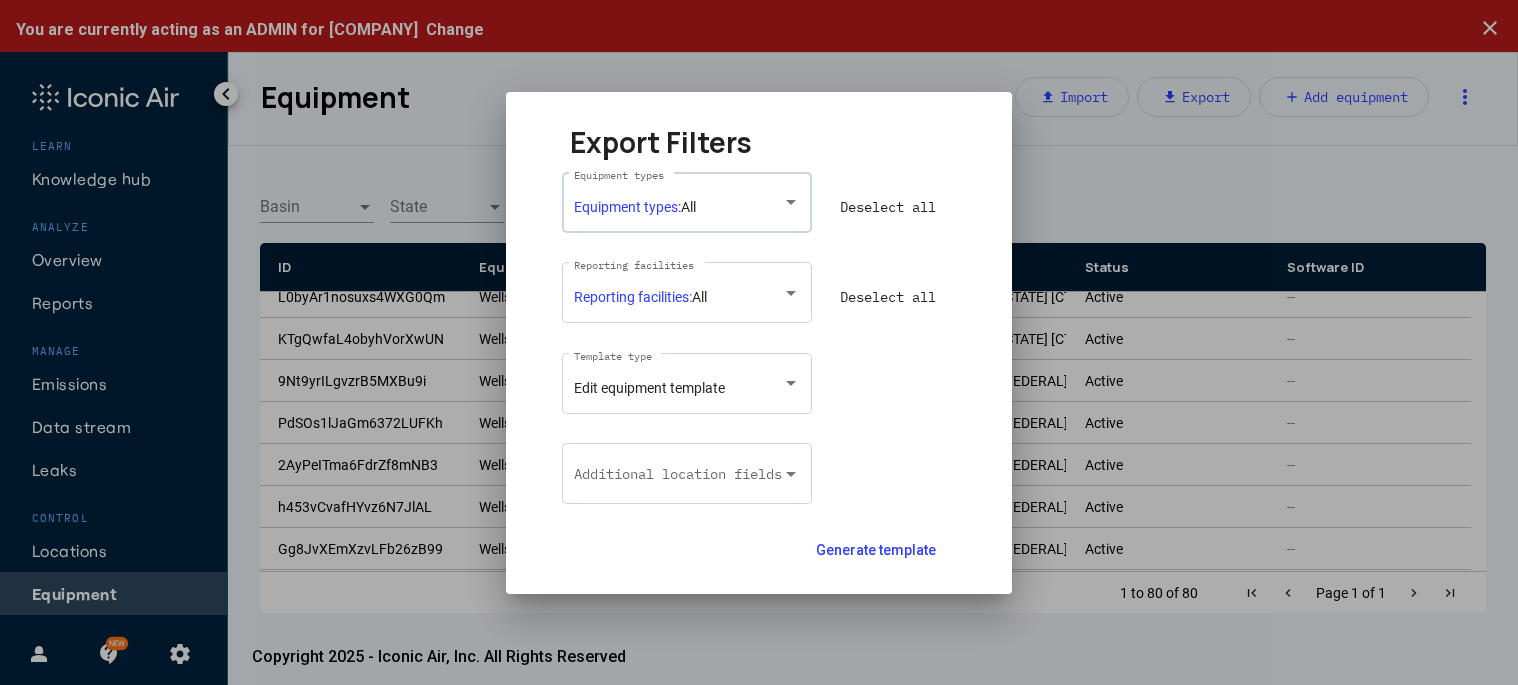 click on "Equipment types:   All  Equipment types" at bounding box center [687, 200] 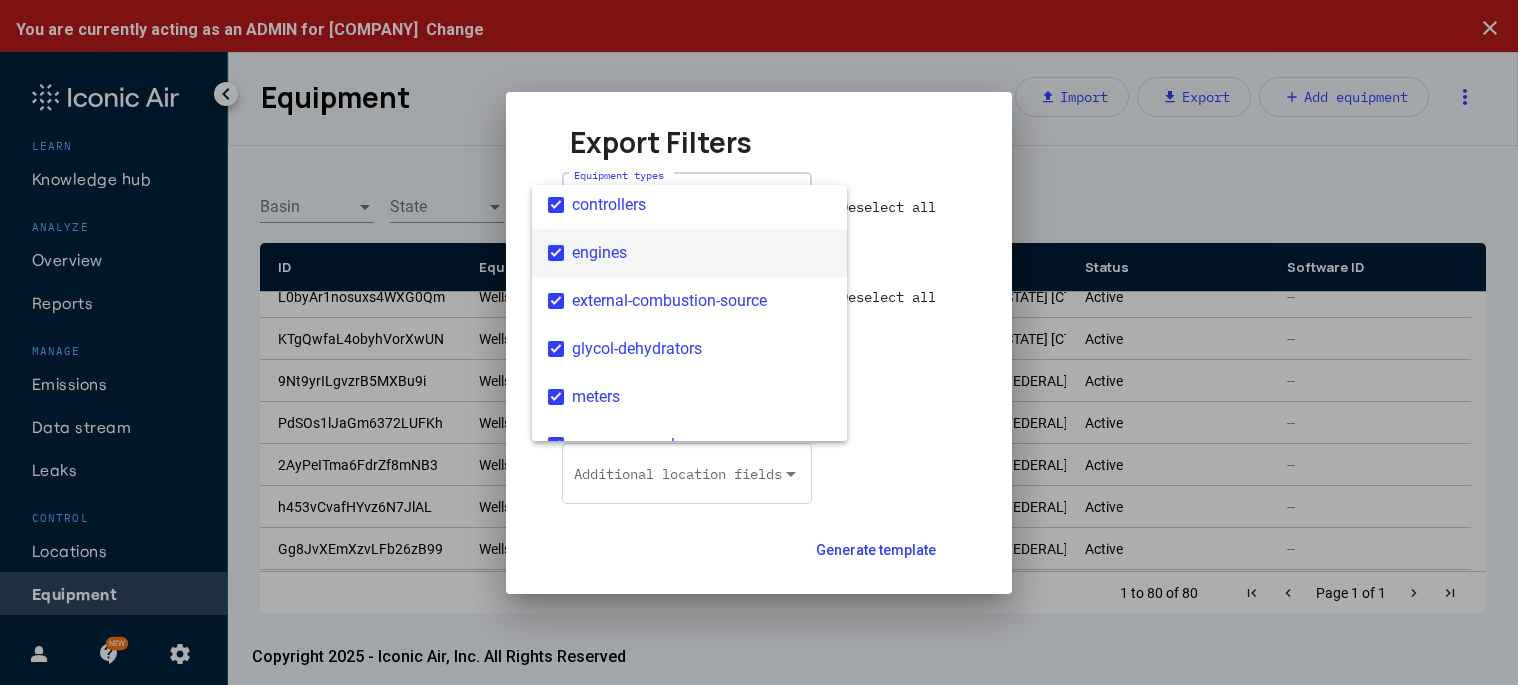 scroll, scrollTop: 200, scrollLeft: 0, axis: vertical 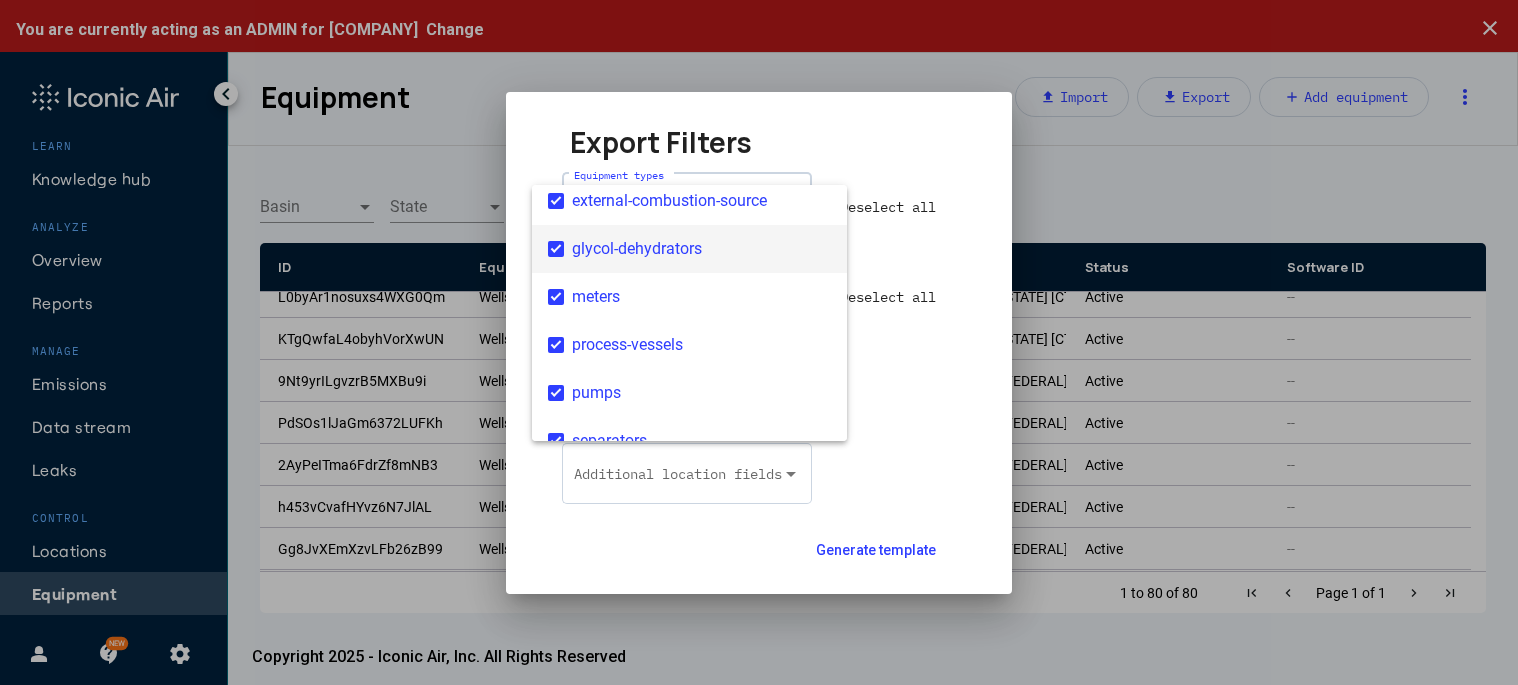 click on "glycol-dehydrators" at bounding box center (701, 249) 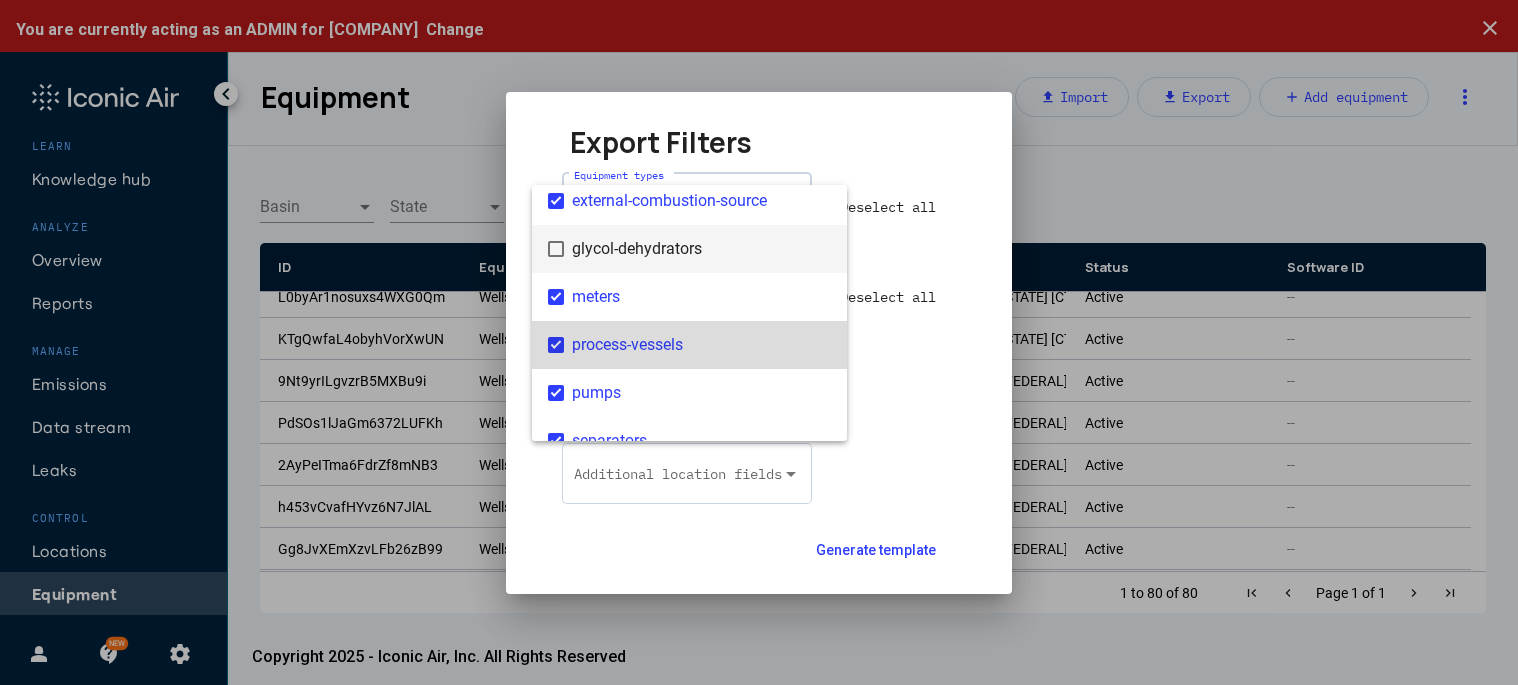 click on "process-vessels" at bounding box center (701, 345) 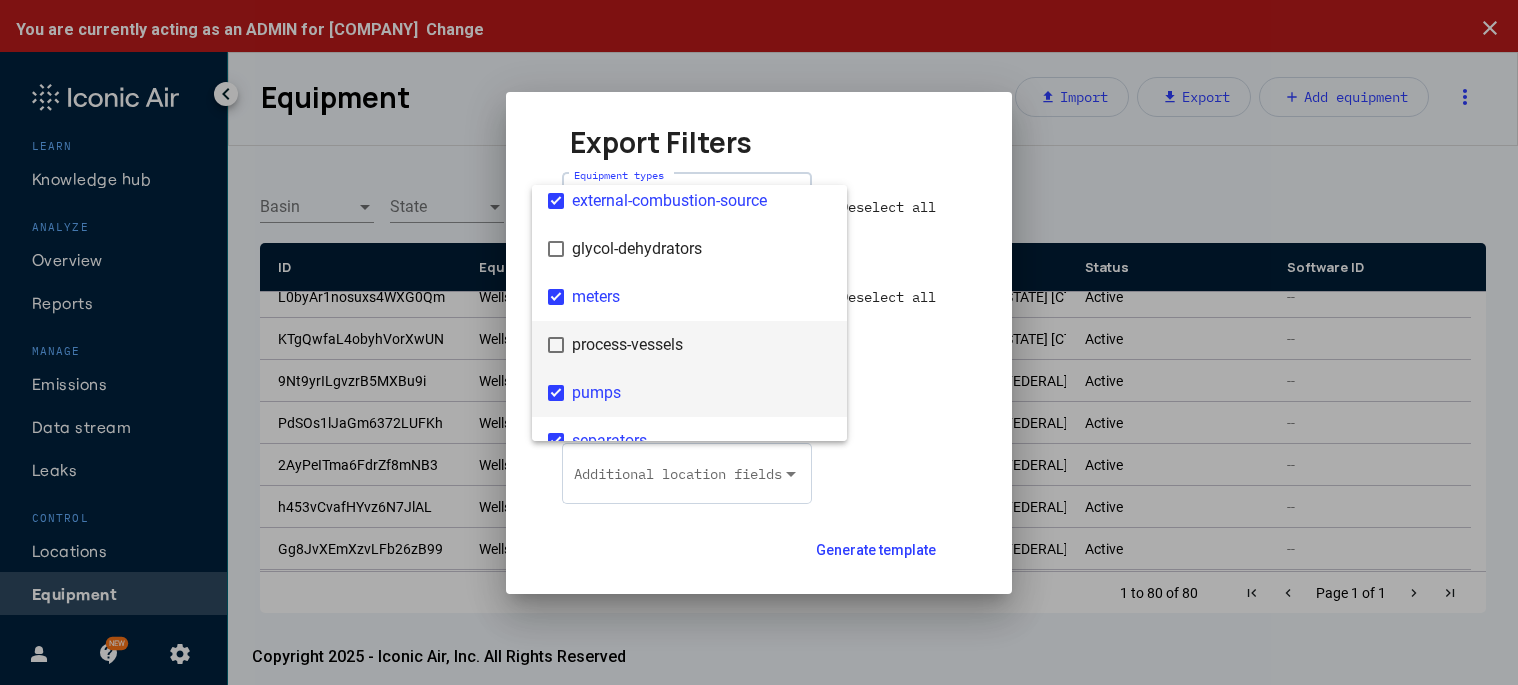 click on "pumps" at bounding box center (701, 393) 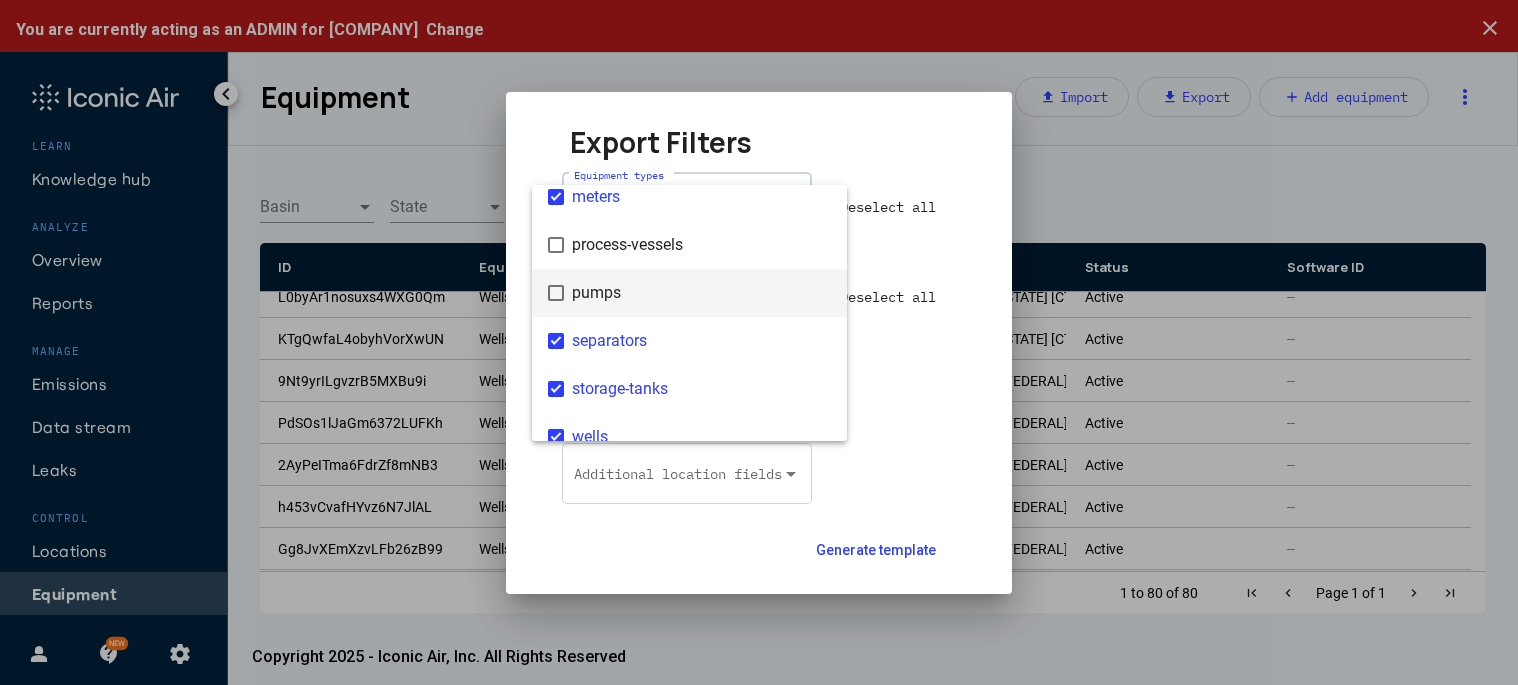 scroll, scrollTop: 320, scrollLeft: 0, axis: vertical 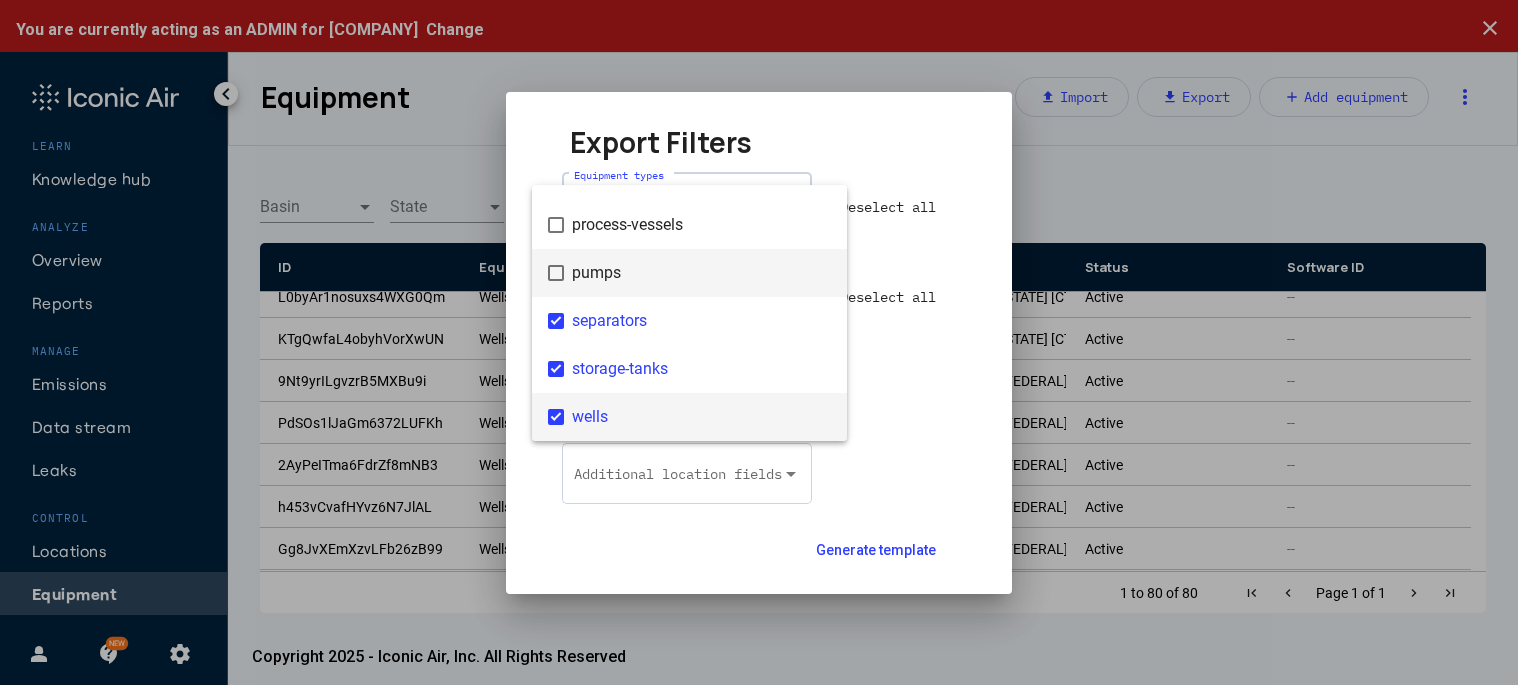 click on "wells" at bounding box center [701, 417] 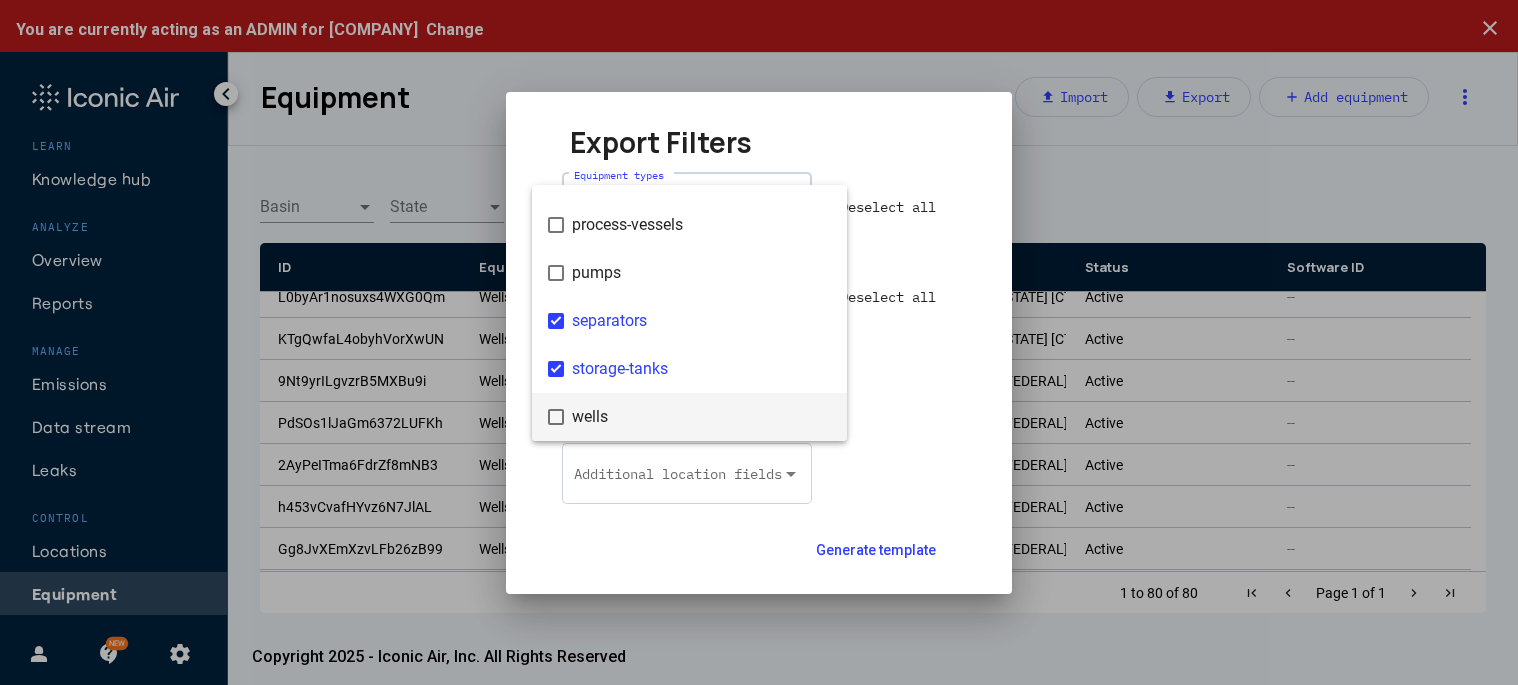 click at bounding box center (759, 342) 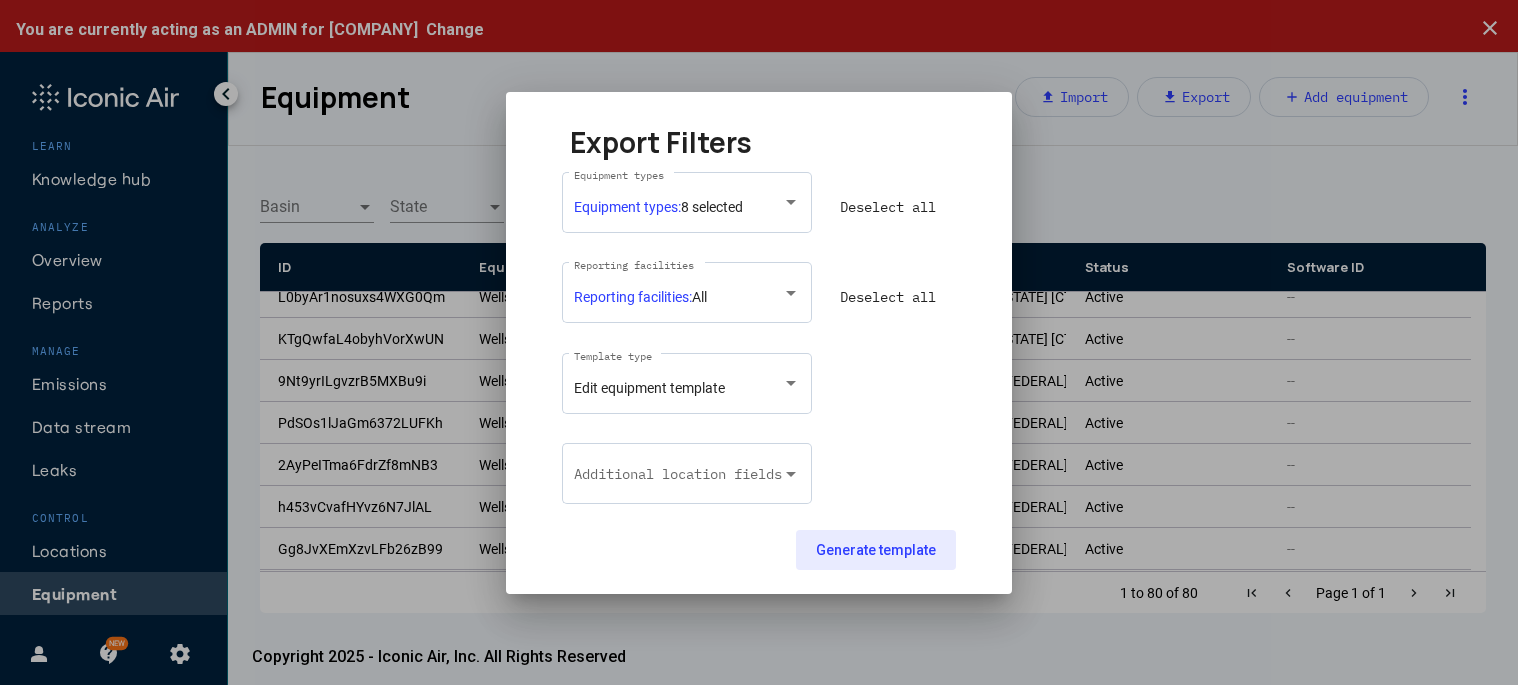 click on "Generate template" at bounding box center [876, 550] 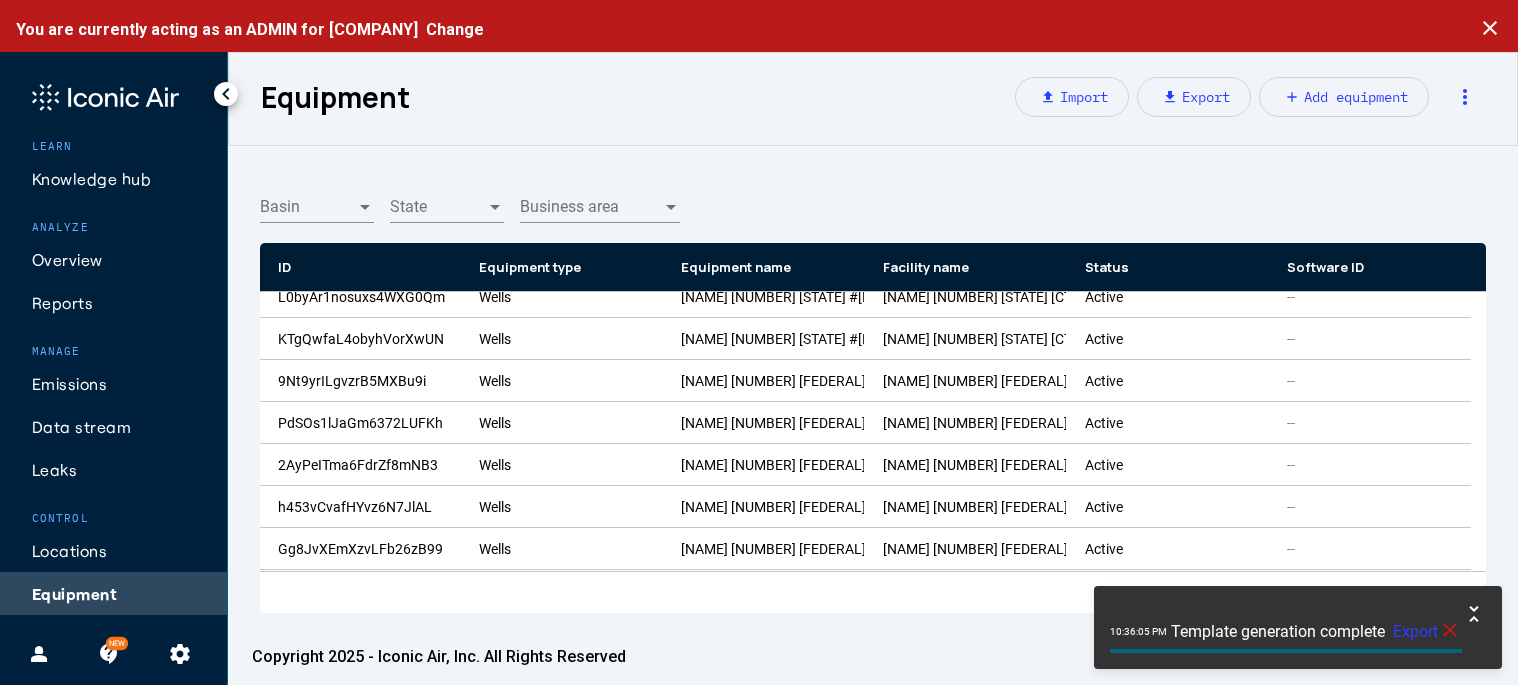 click on "Export" 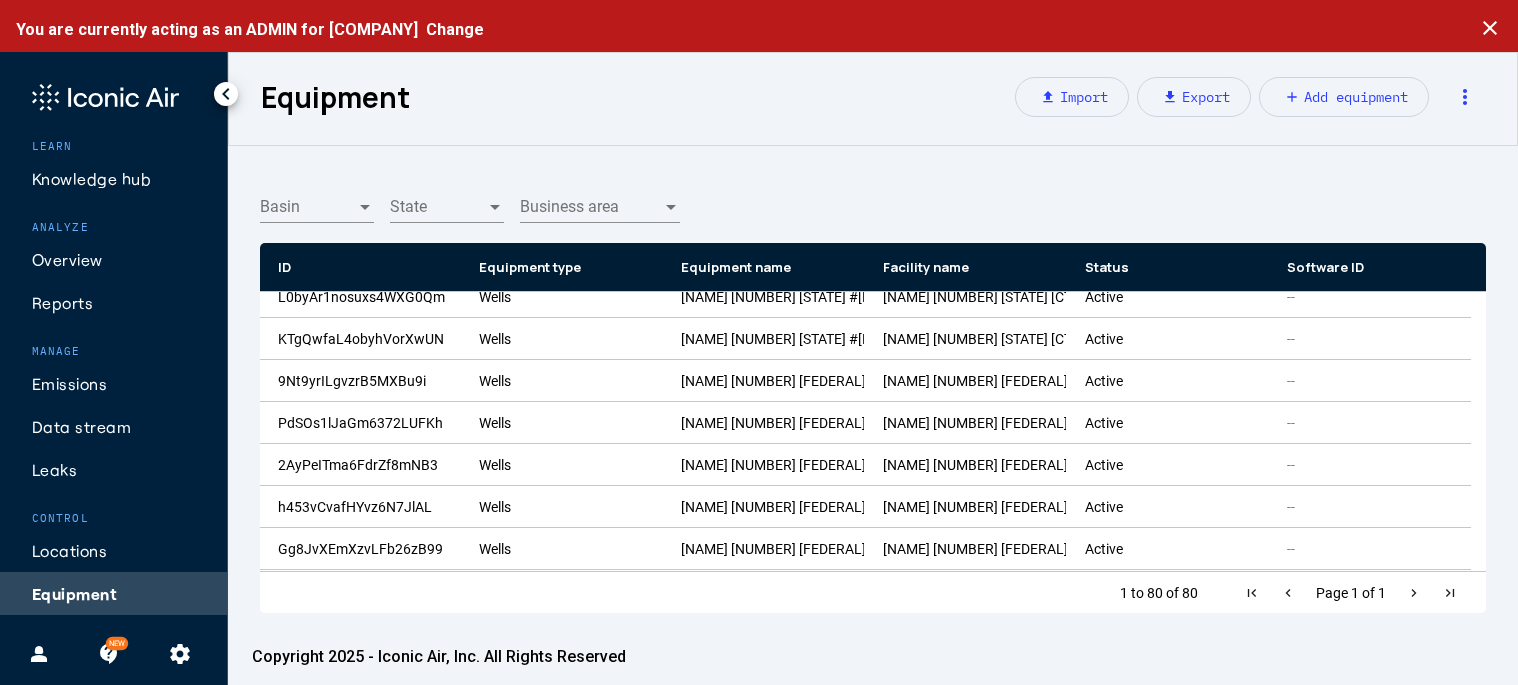 scroll, scrollTop: 100, scrollLeft: 0, axis: vertical 